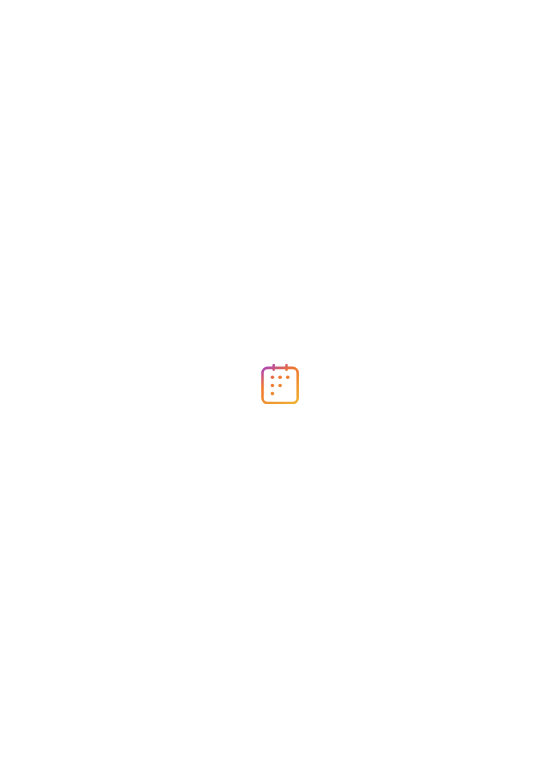 scroll, scrollTop: 0, scrollLeft: 0, axis: both 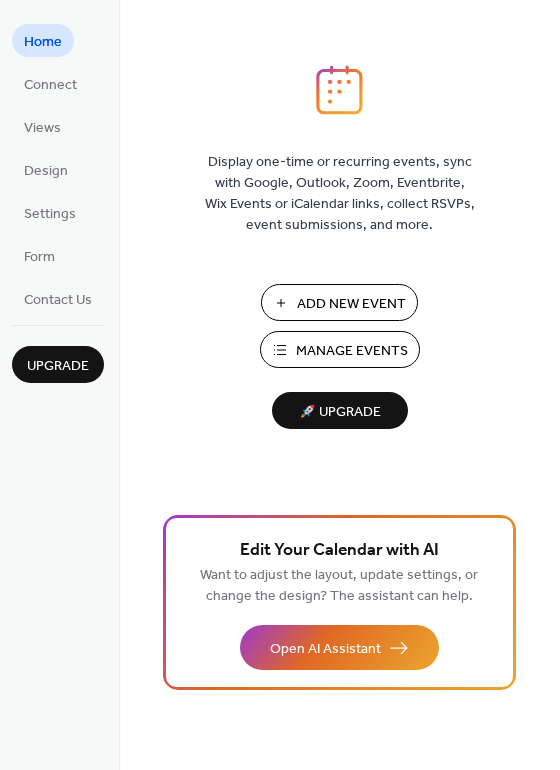 click on "Add New Event" at bounding box center (351, 304) 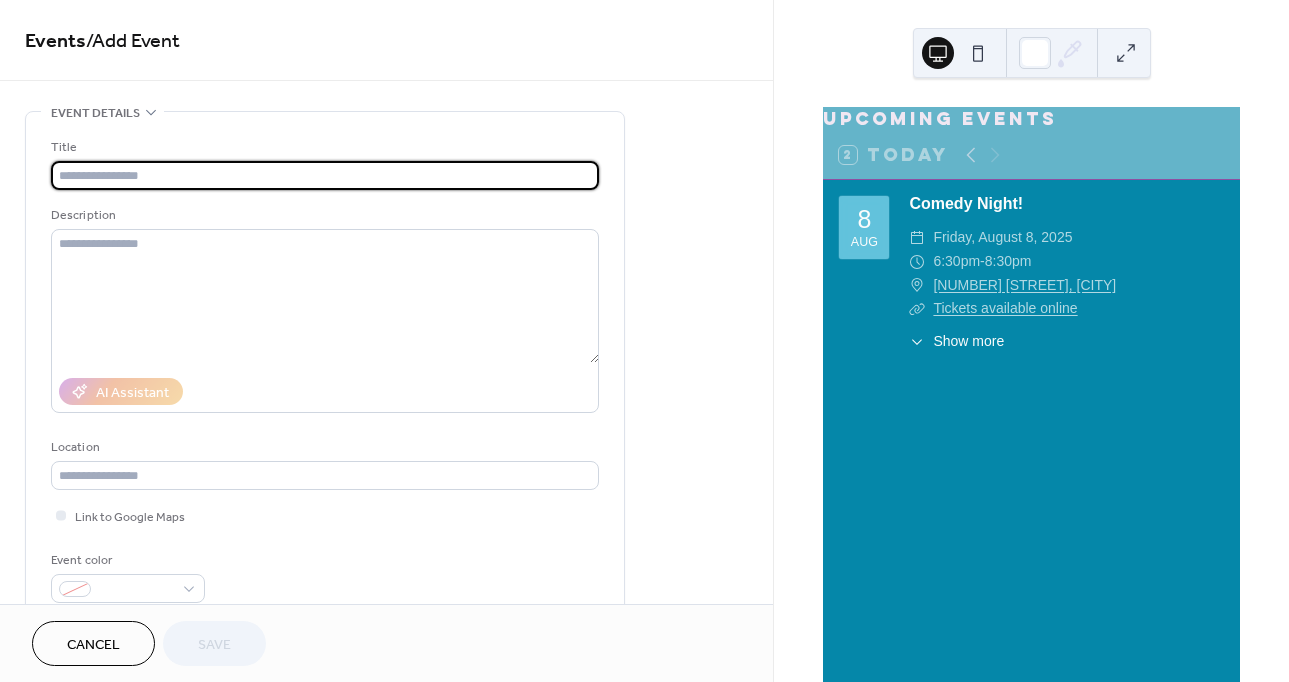 scroll, scrollTop: 0, scrollLeft: 0, axis: both 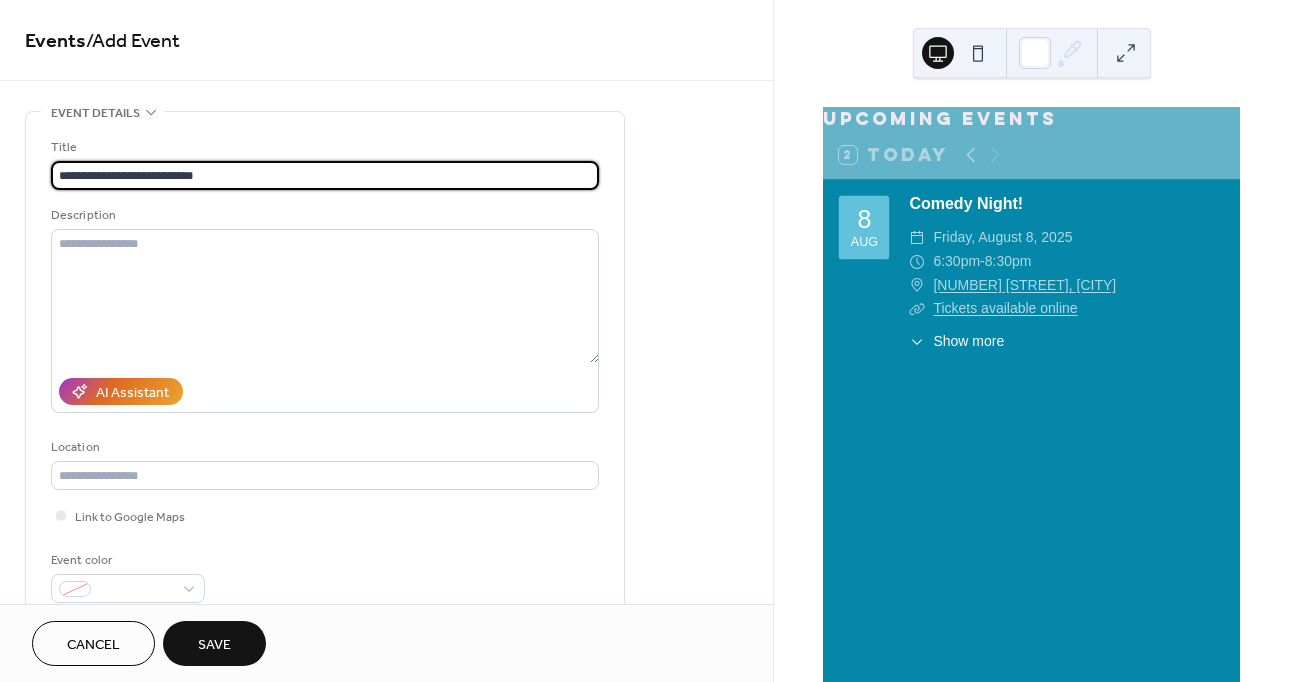 type on "**********" 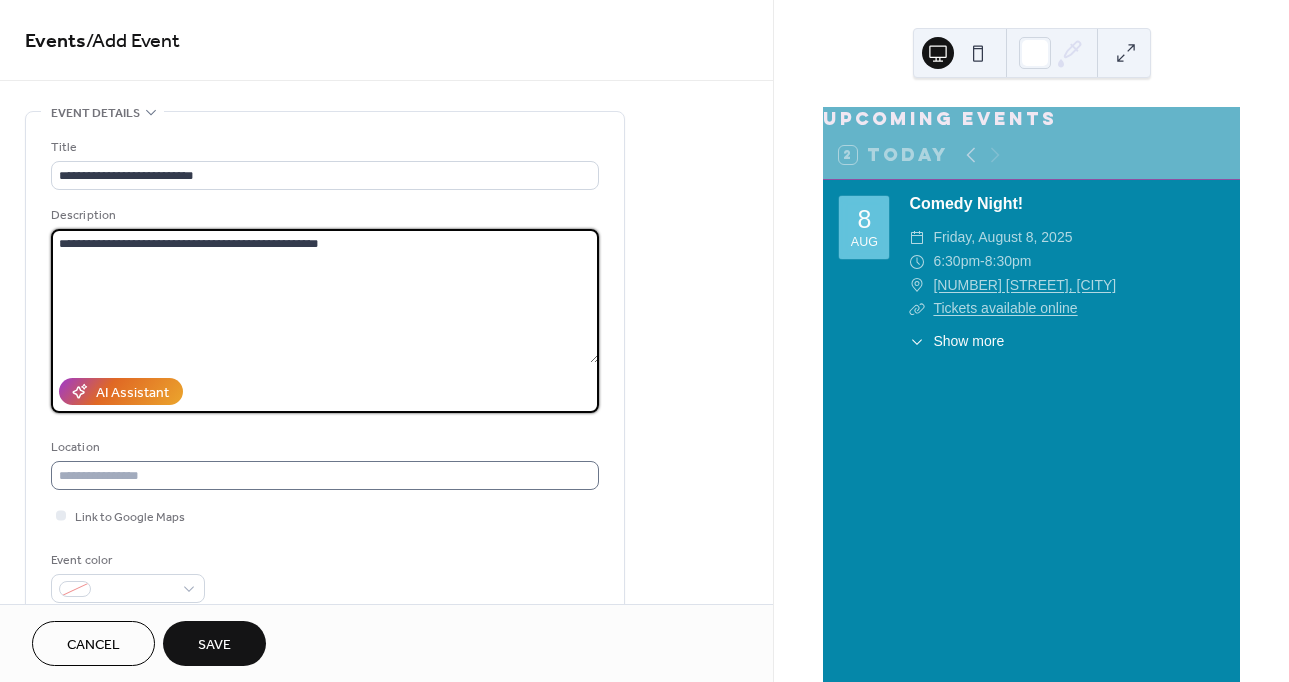 type on "**********" 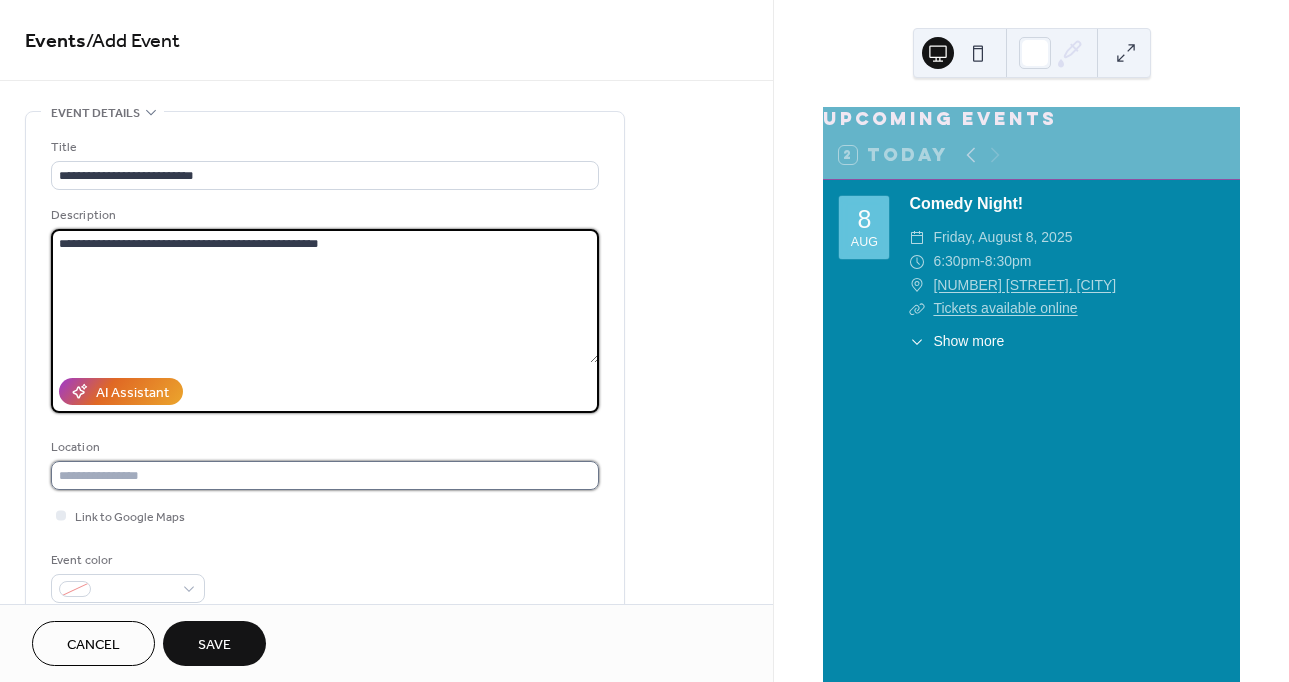 click at bounding box center (325, 475) 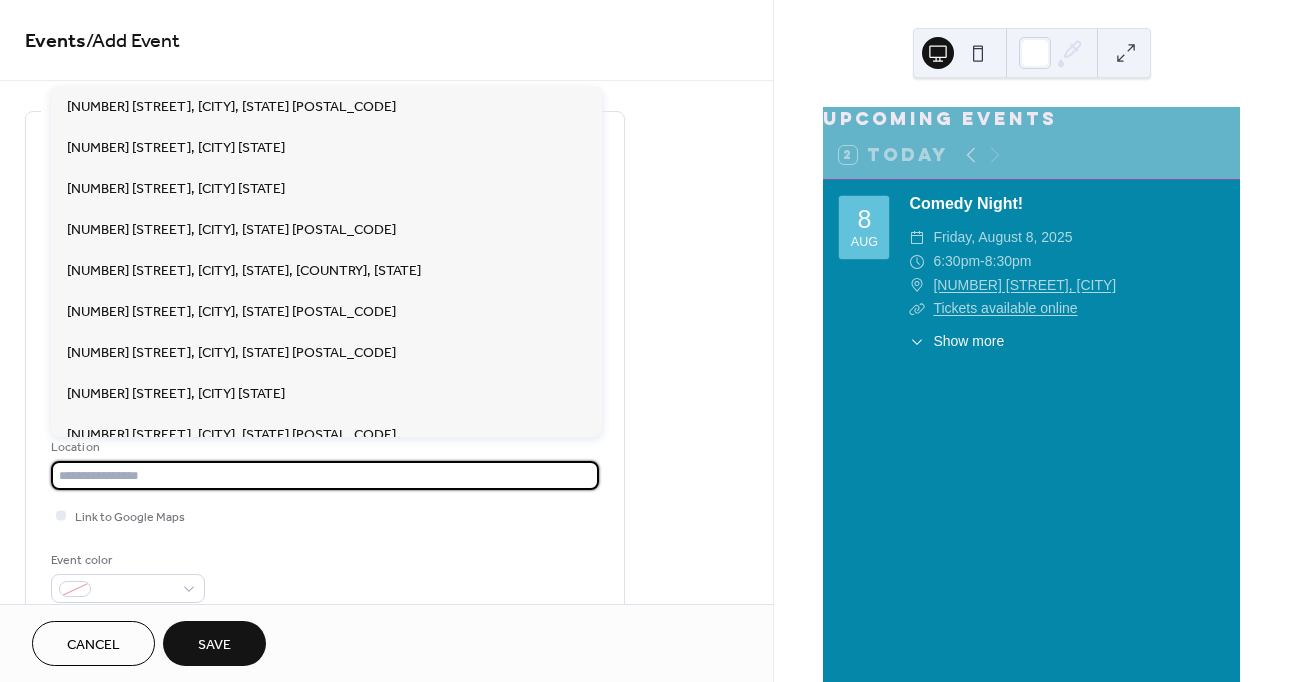 paste on "**********" 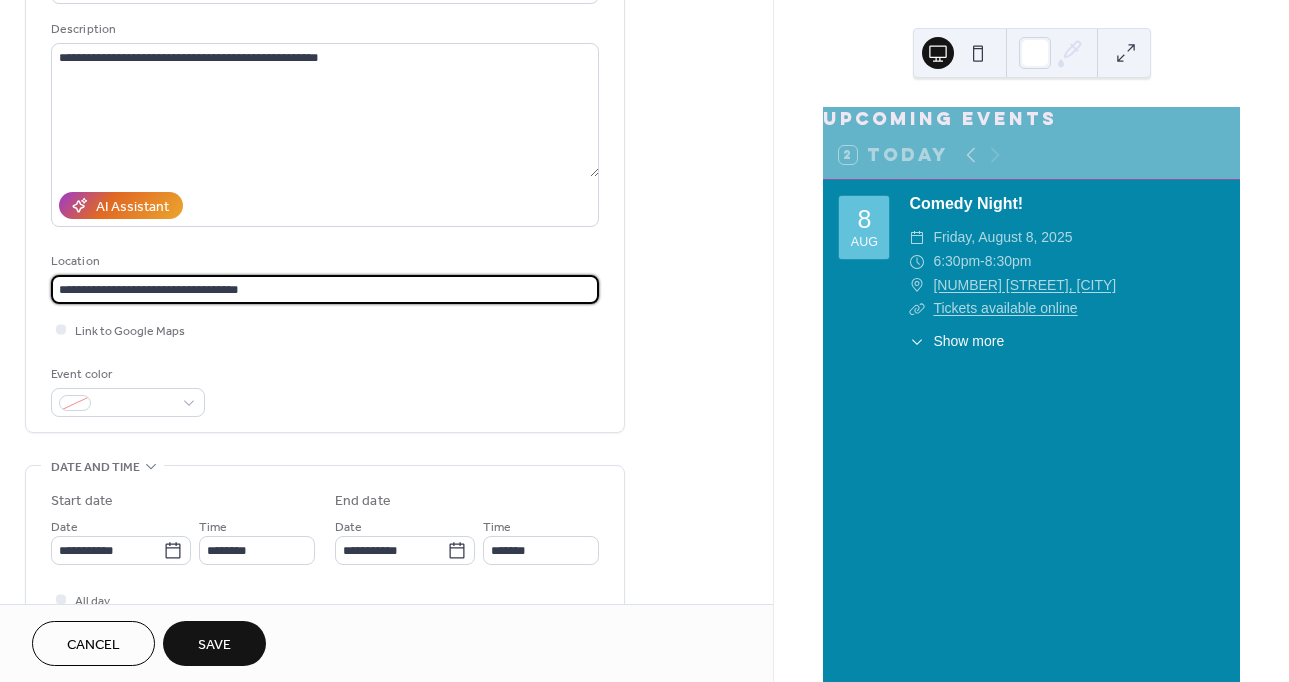 scroll, scrollTop: 200, scrollLeft: 0, axis: vertical 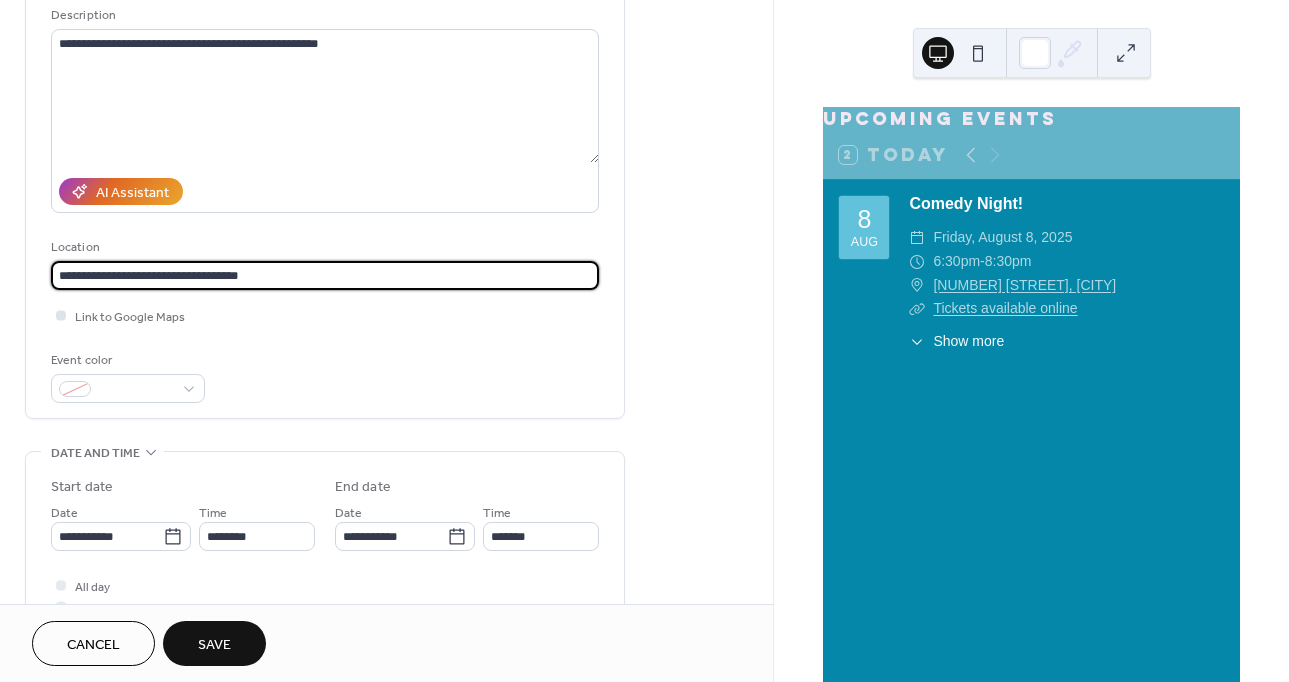 type on "**********" 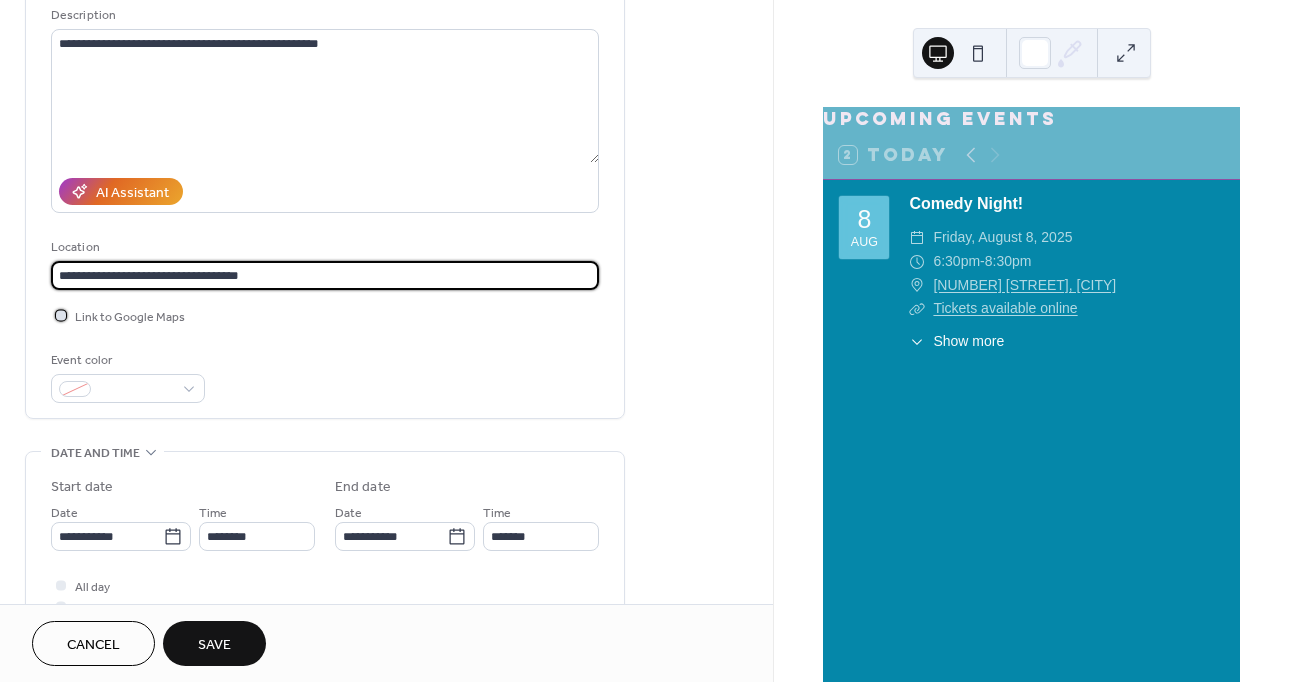 click at bounding box center (61, 315) 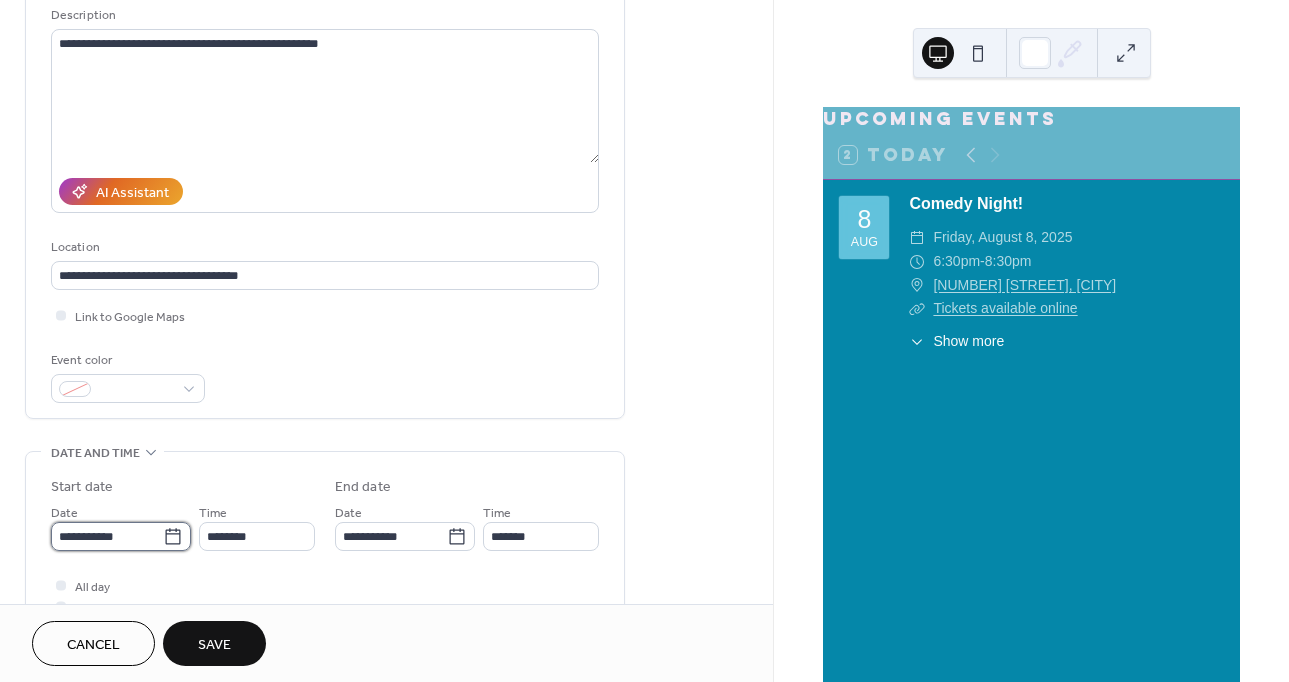 click on "**********" at bounding box center [107, 536] 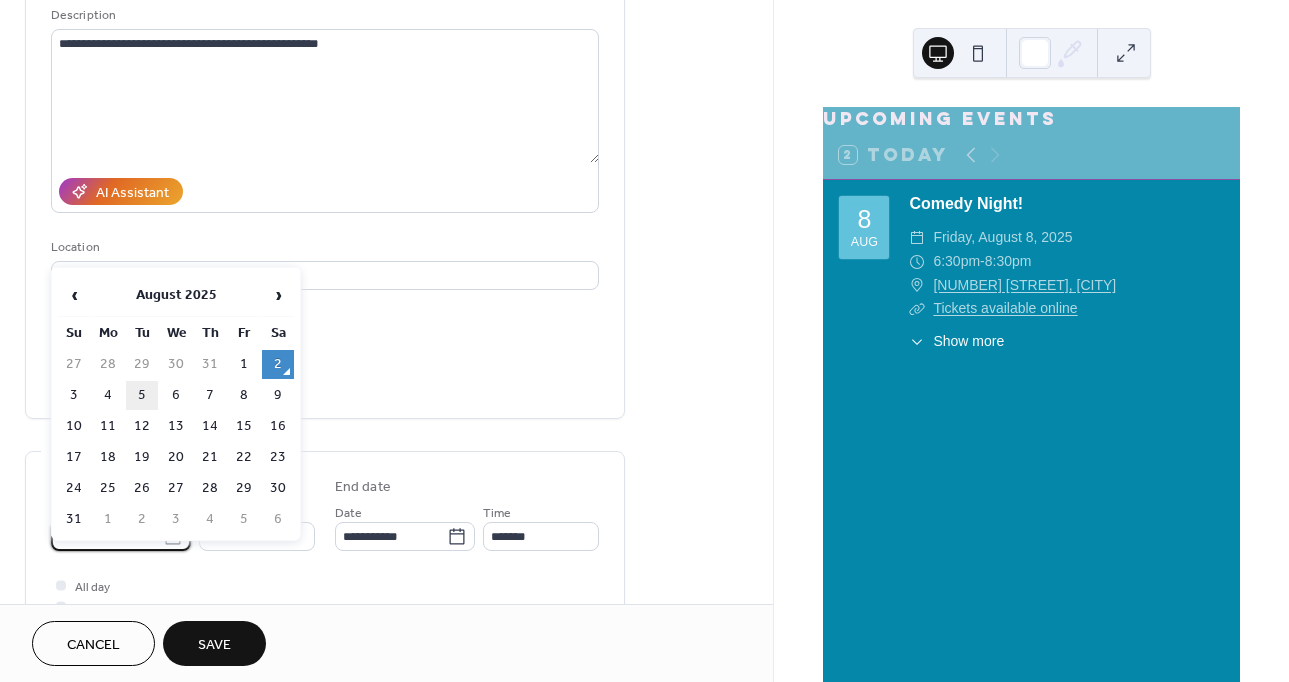 click on "5" at bounding box center [142, 395] 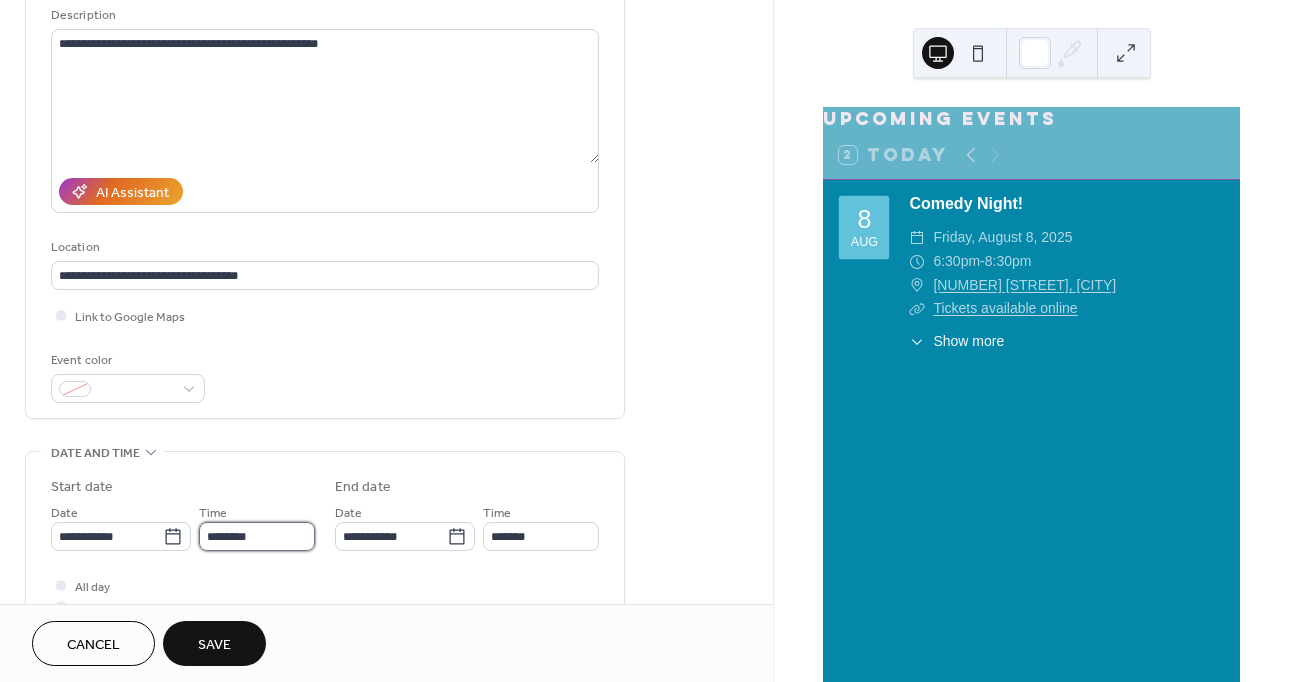 click on "********" at bounding box center (257, 536) 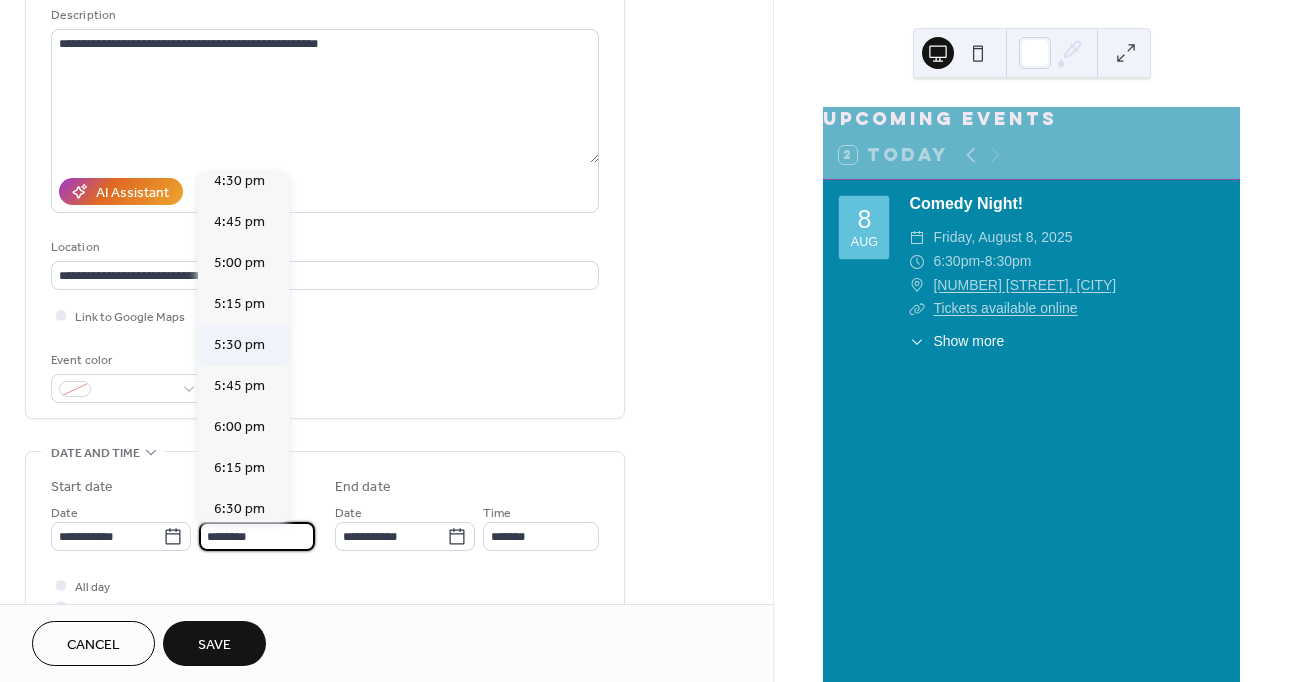 scroll, scrollTop: 2744, scrollLeft: 0, axis: vertical 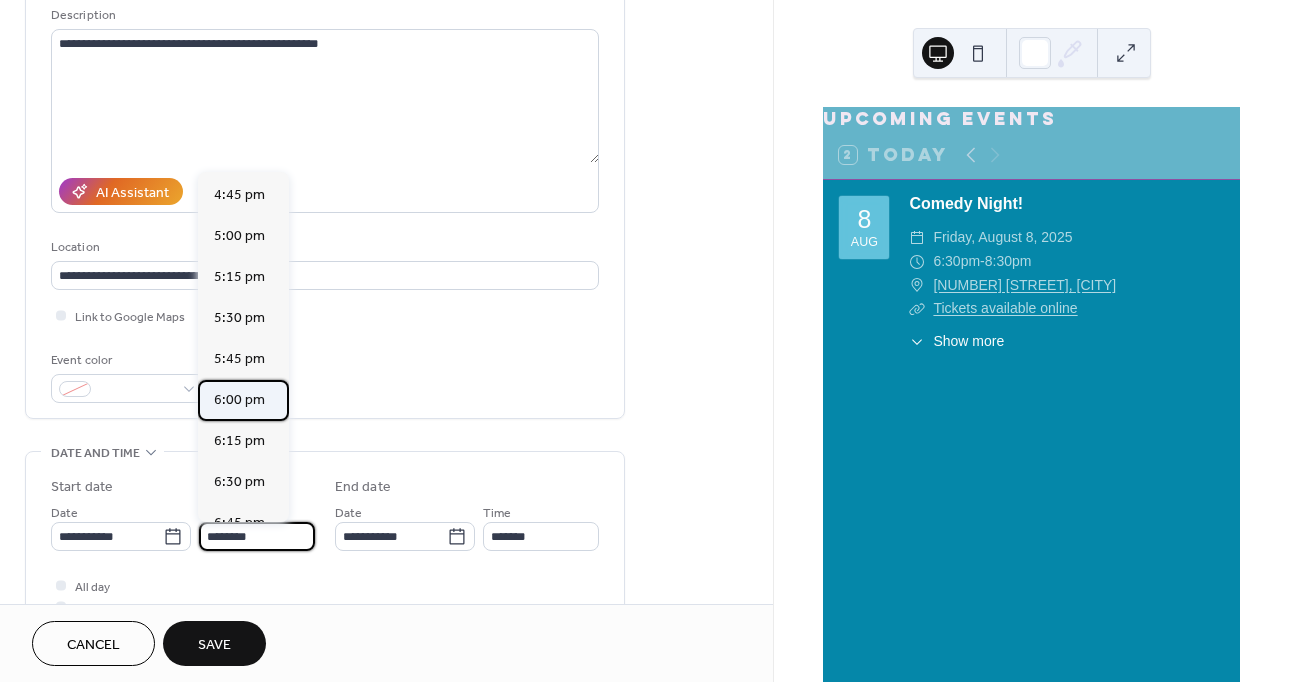 click on "6:00 pm" at bounding box center (239, 400) 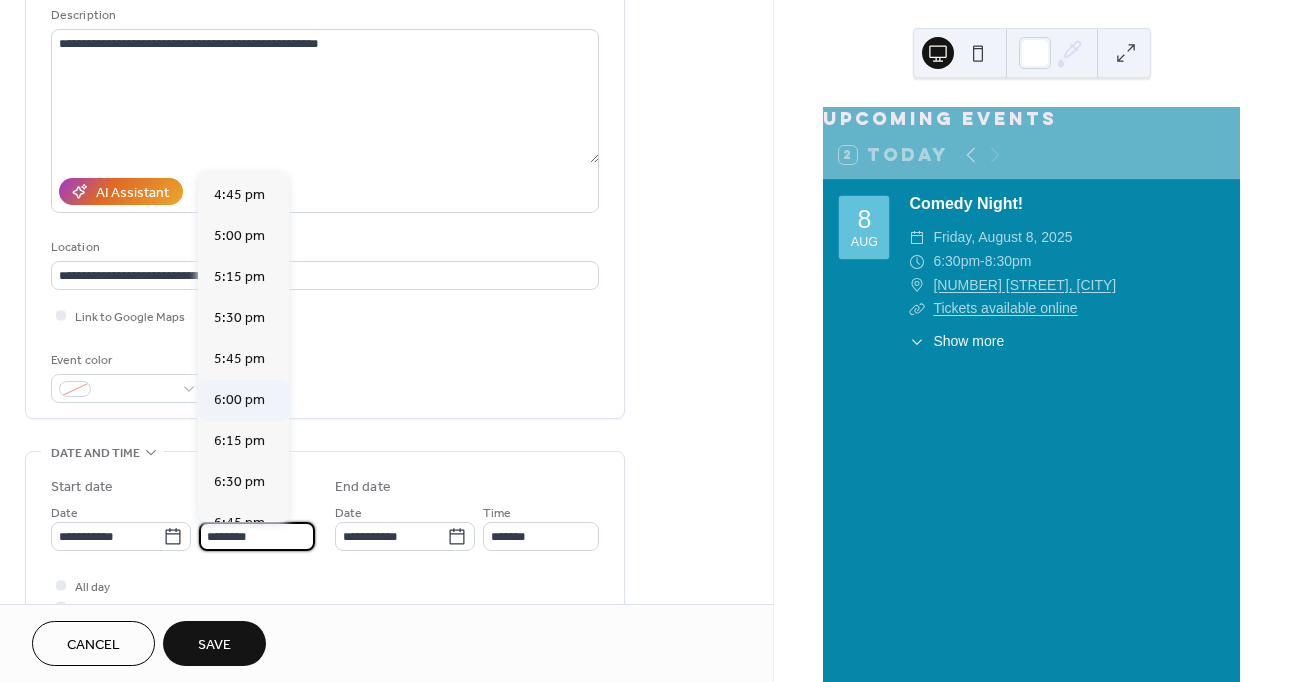 type on "*******" 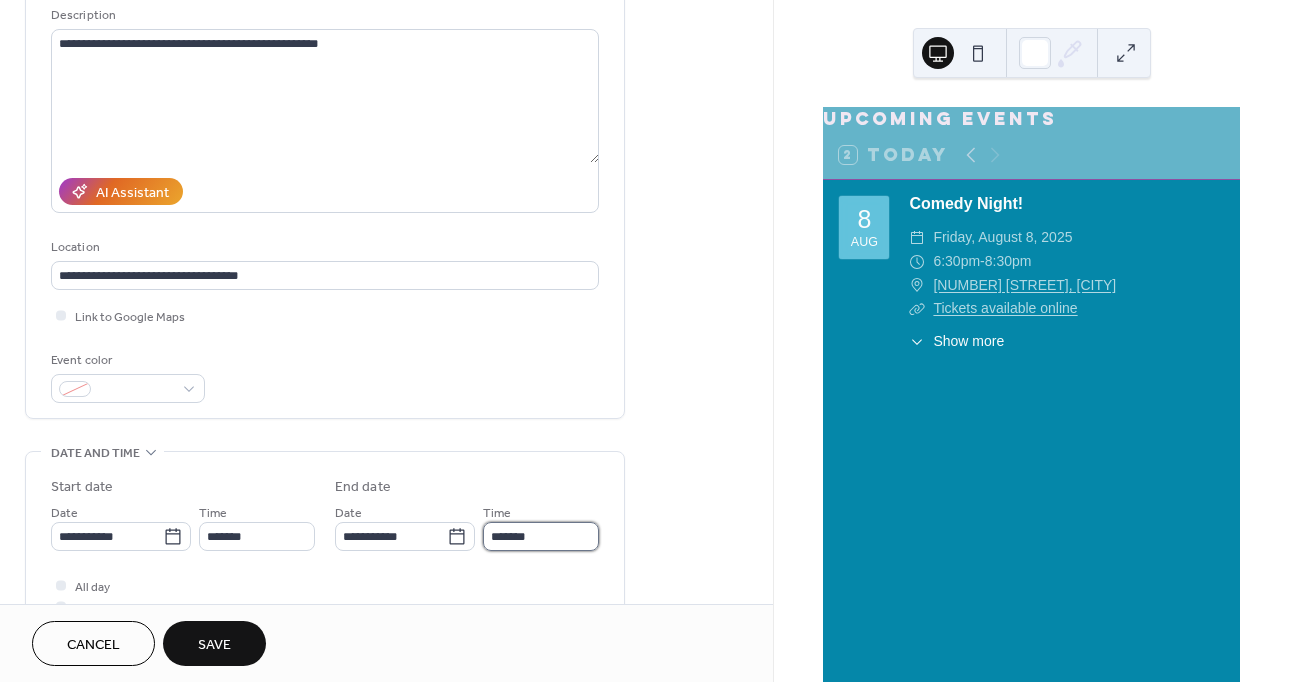 click on "*******" at bounding box center [541, 536] 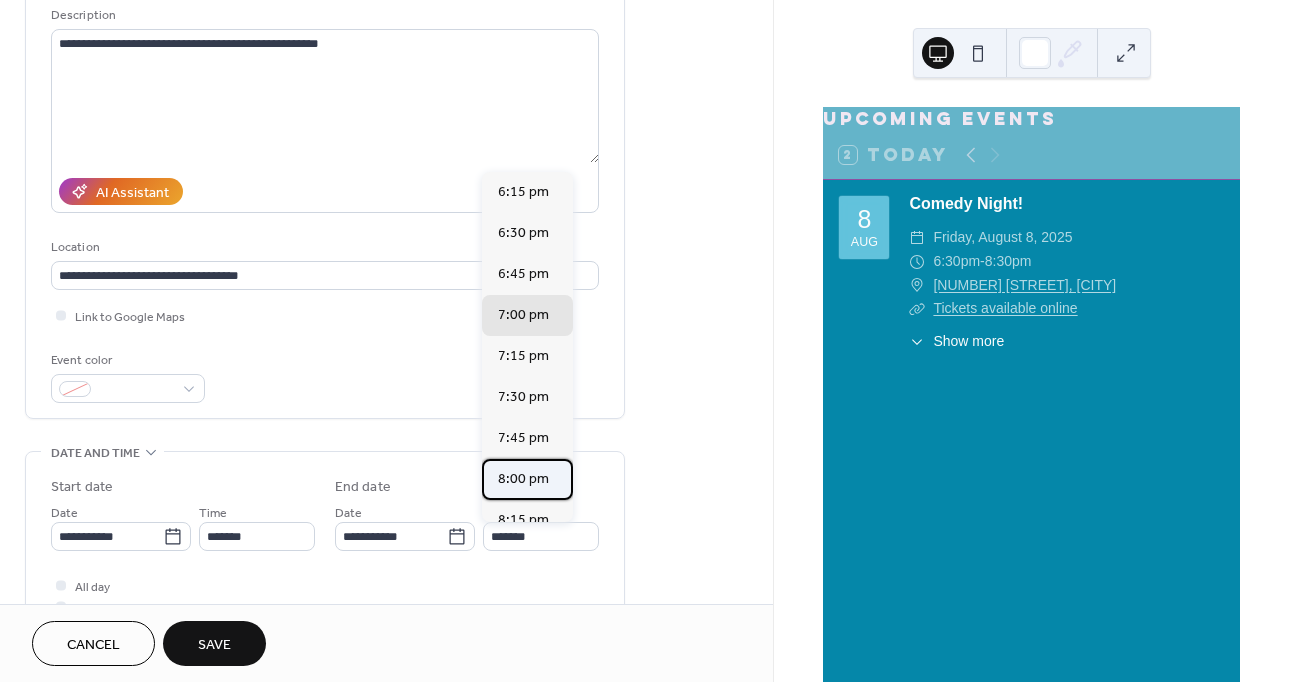 click on "8:00 pm" at bounding box center [523, 479] 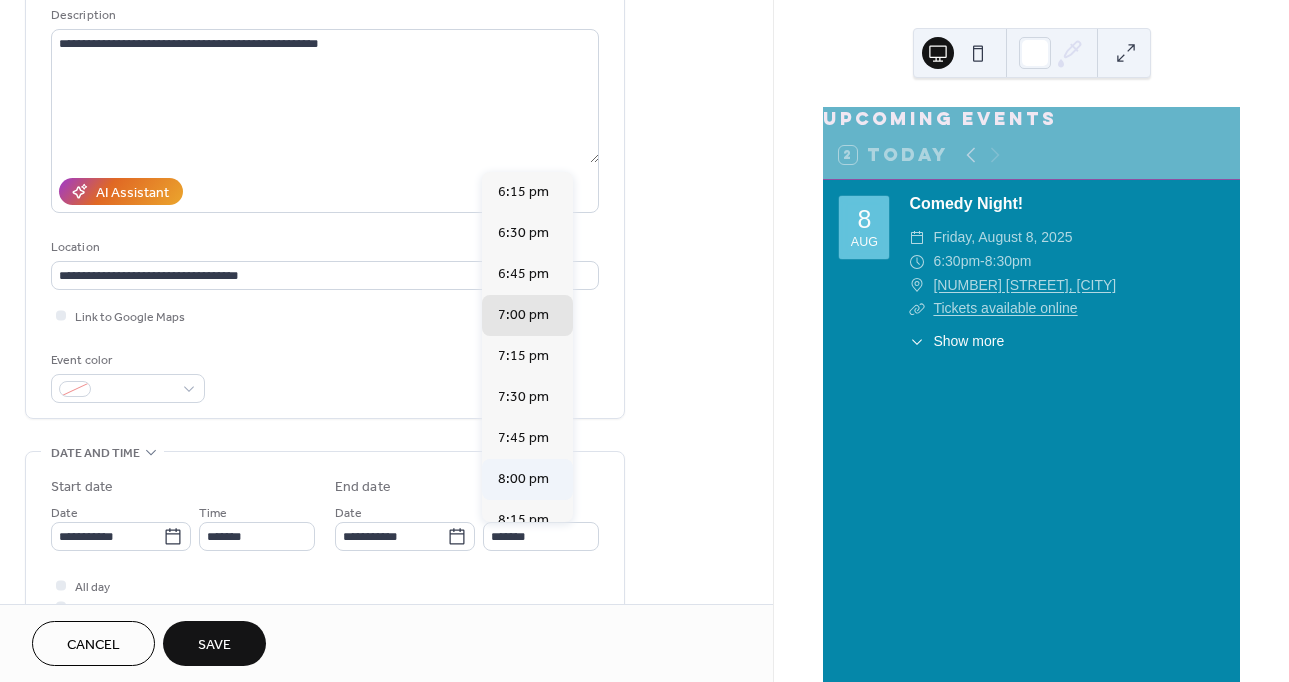 type on "*******" 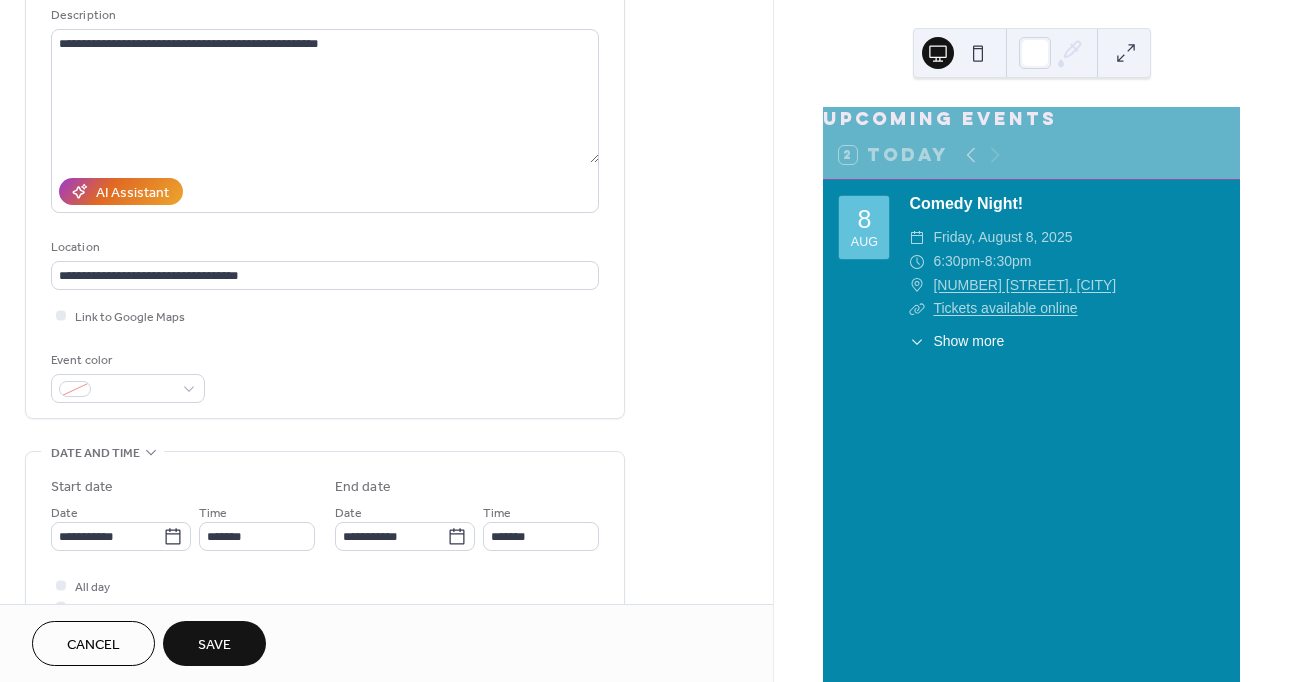 click on "Save" at bounding box center (214, 643) 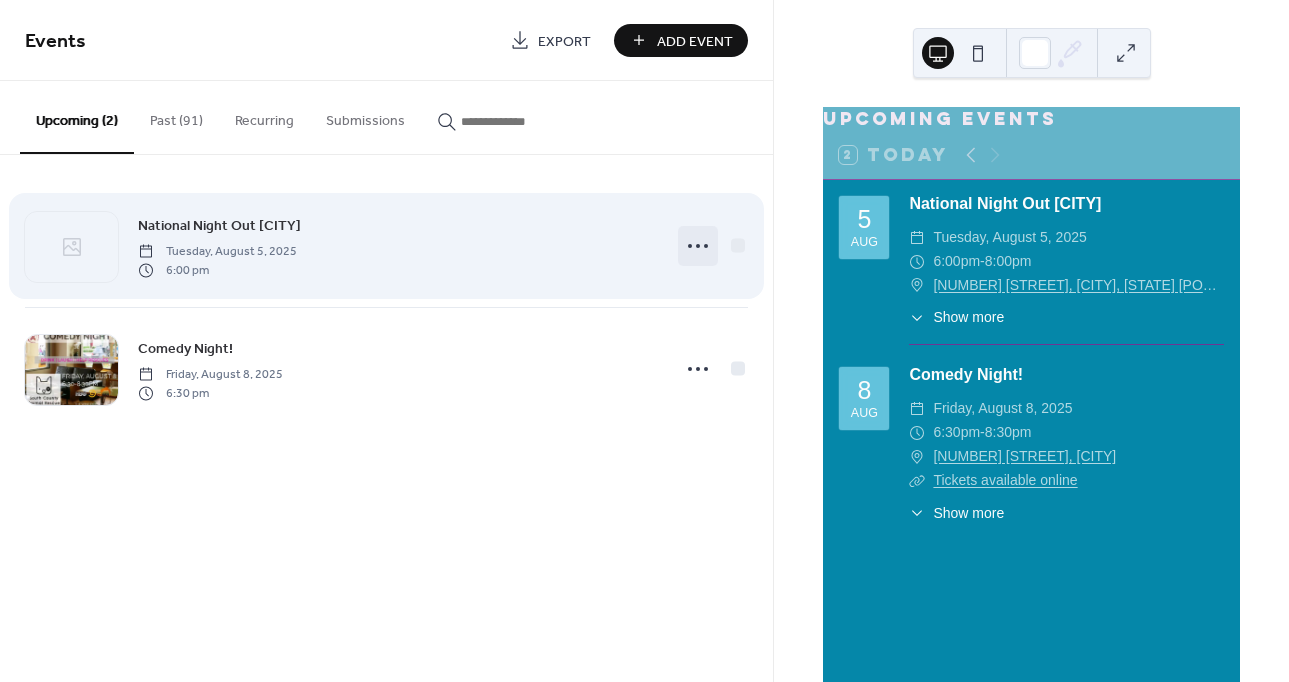 click 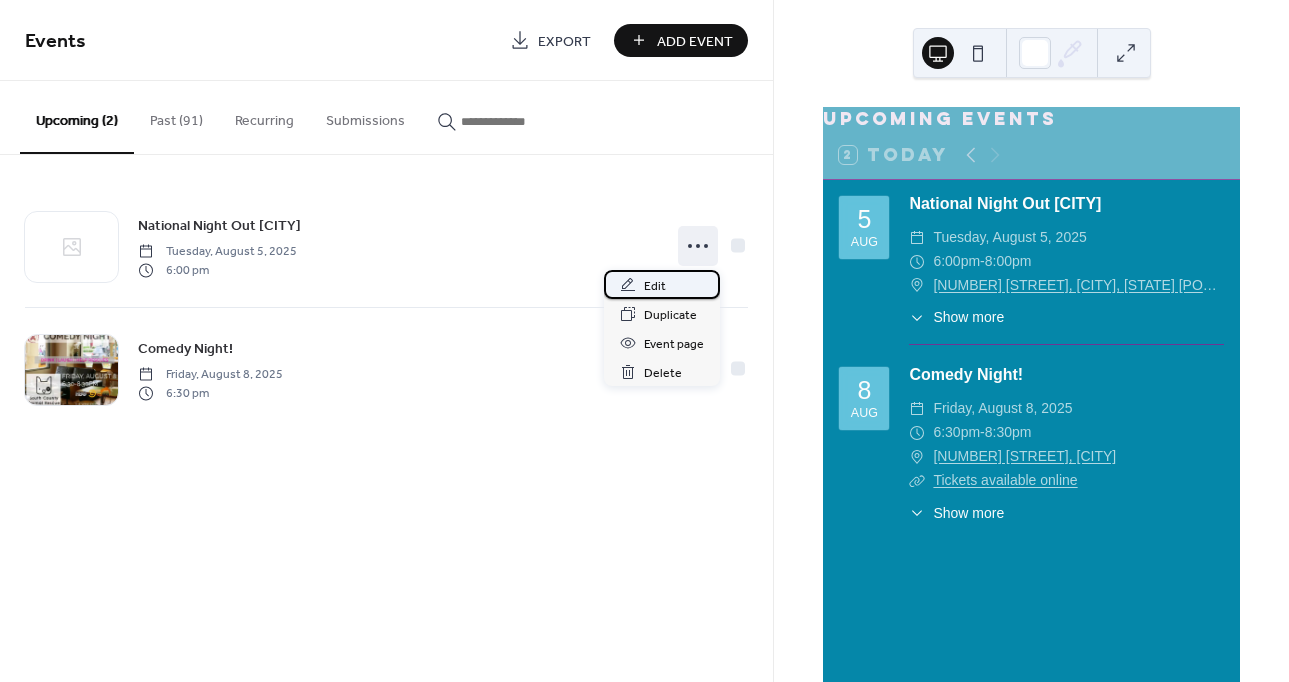 click on "Edit" at bounding box center [662, 284] 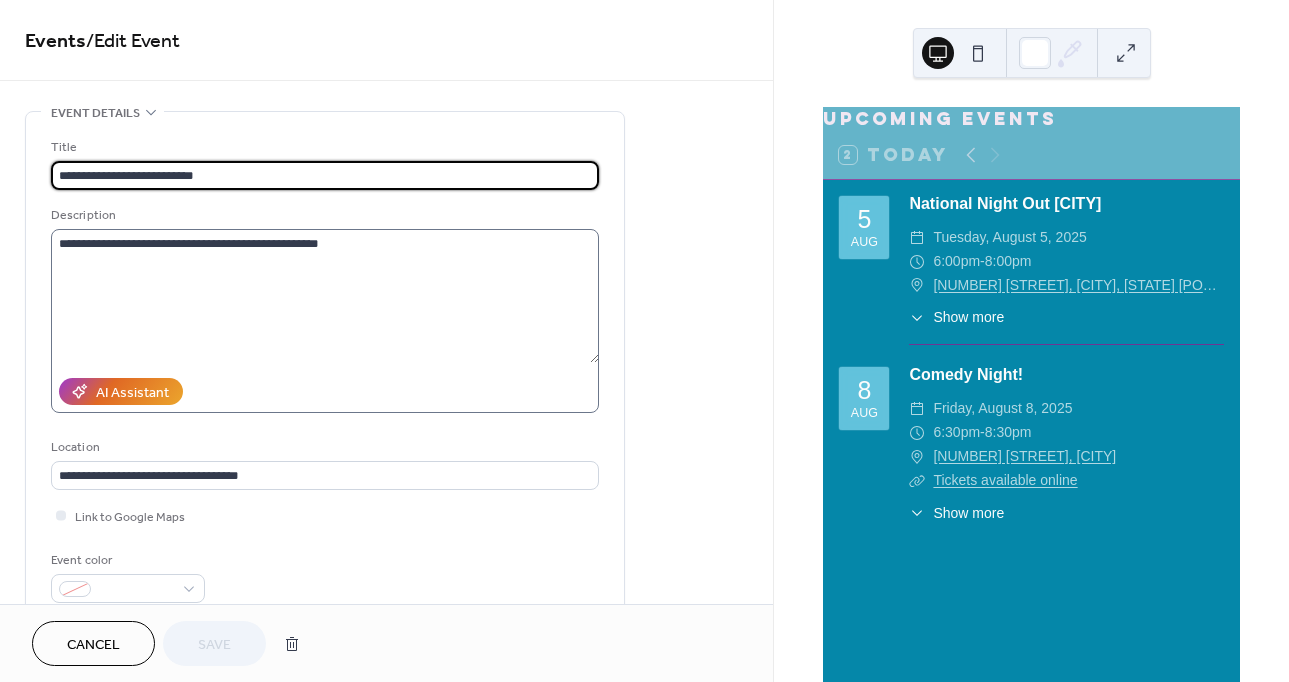 scroll, scrollTop: 1, scrollLeft: 0, axis: vertical 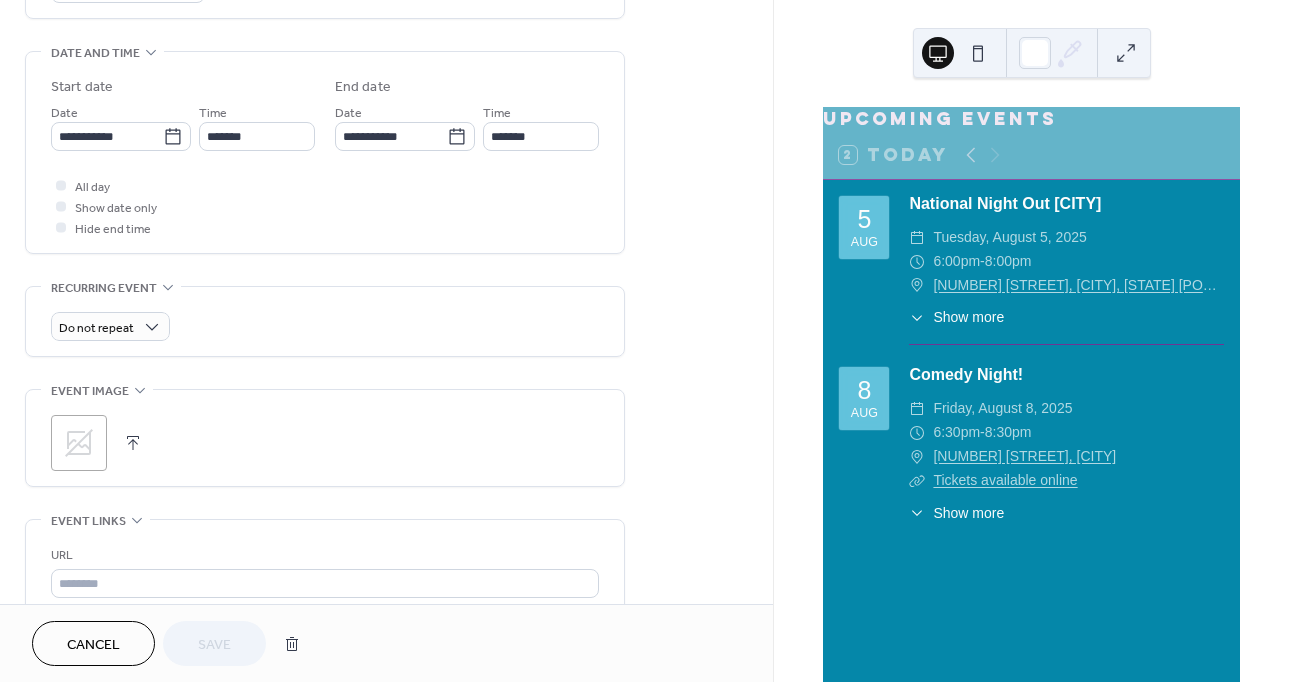 click on ";" at bounding box center [79, 443] 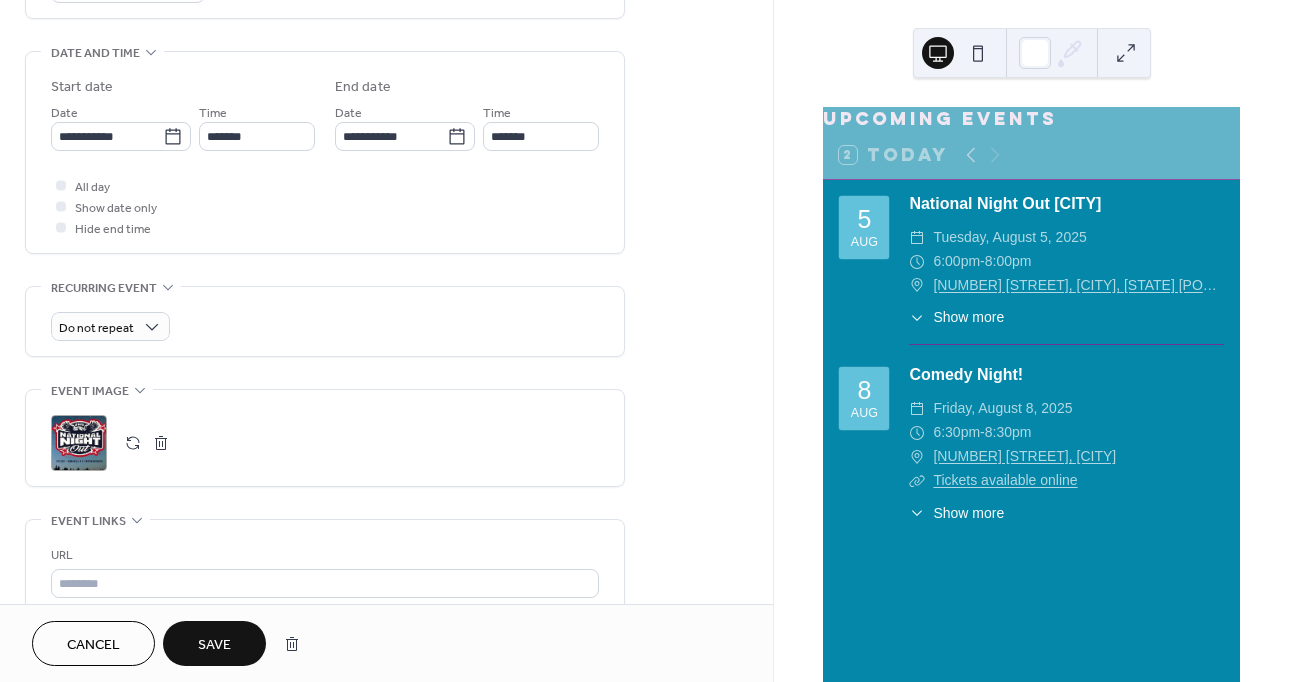 click on "Save" at bounding box center [214, 645] 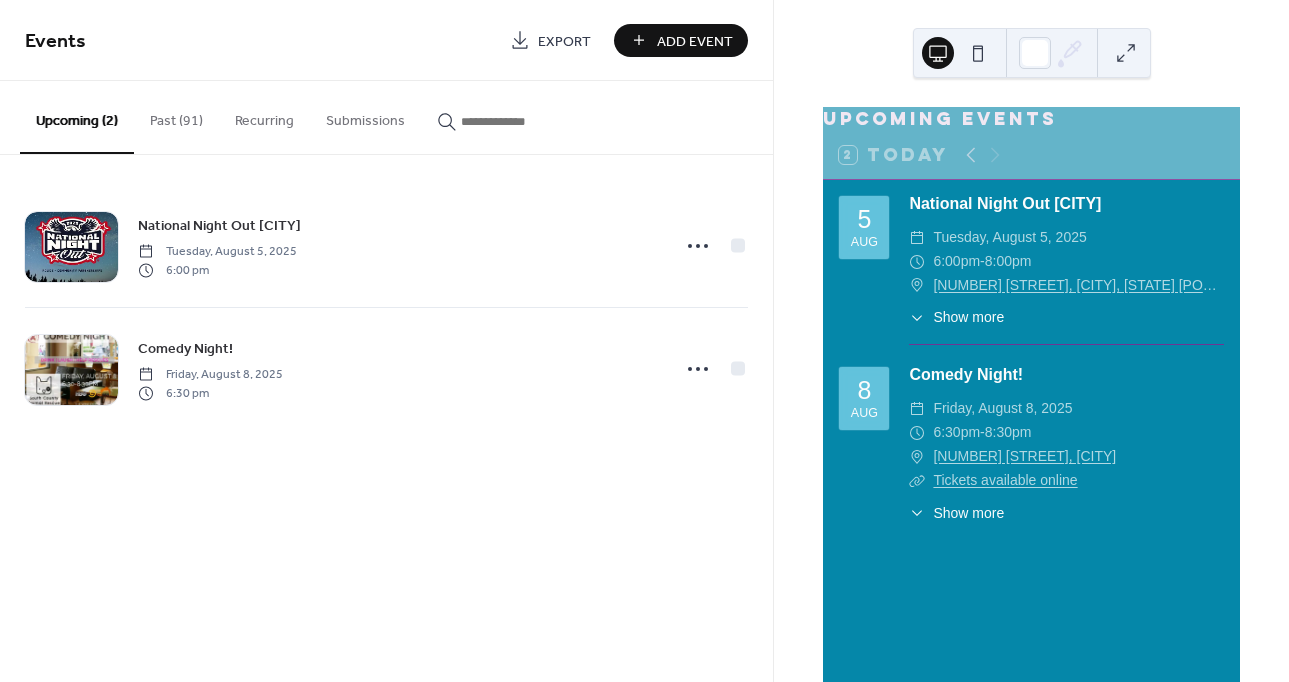 click on "Add Event" at bounding box center [695, 41] 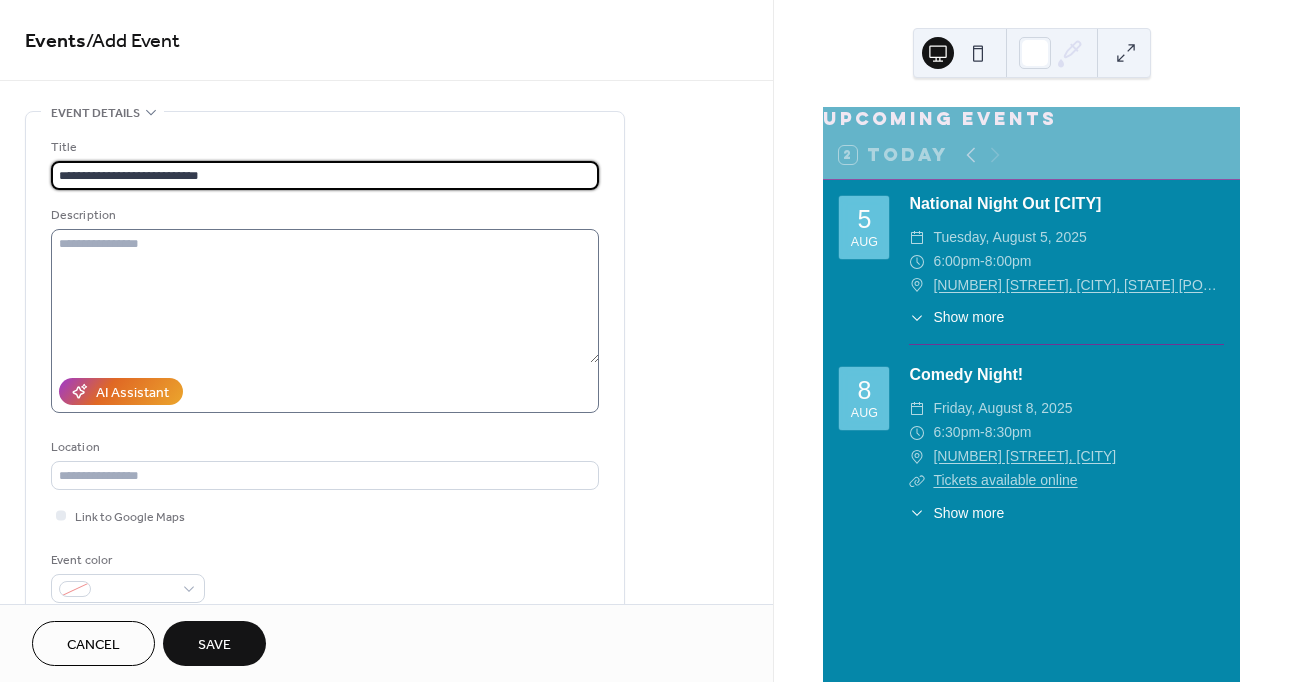 type on "**********" 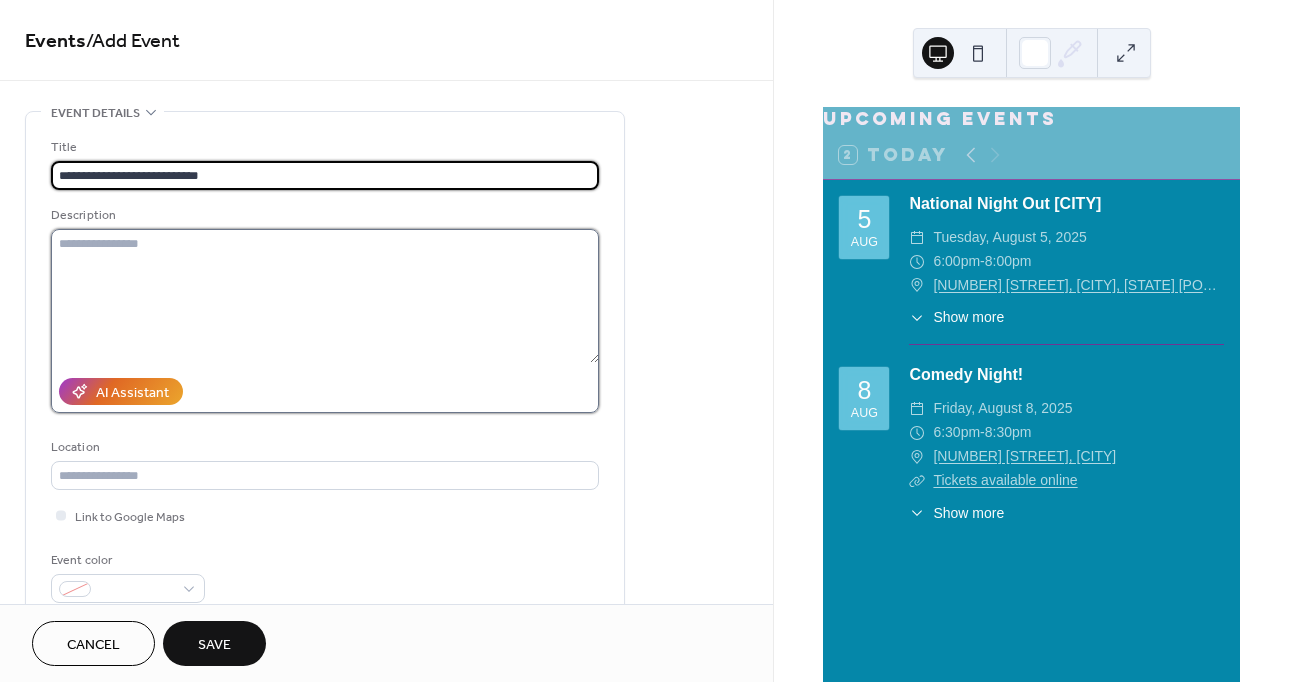 click at bounding box center [325, 296] 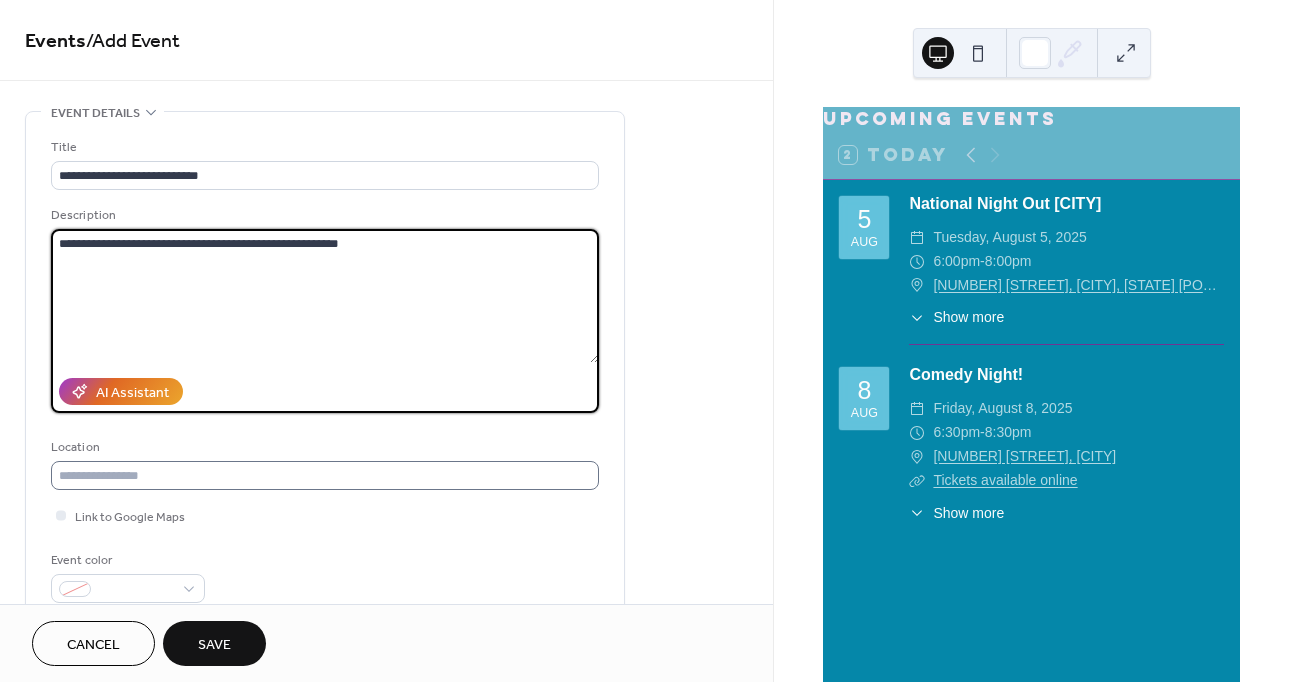 type on "**********" 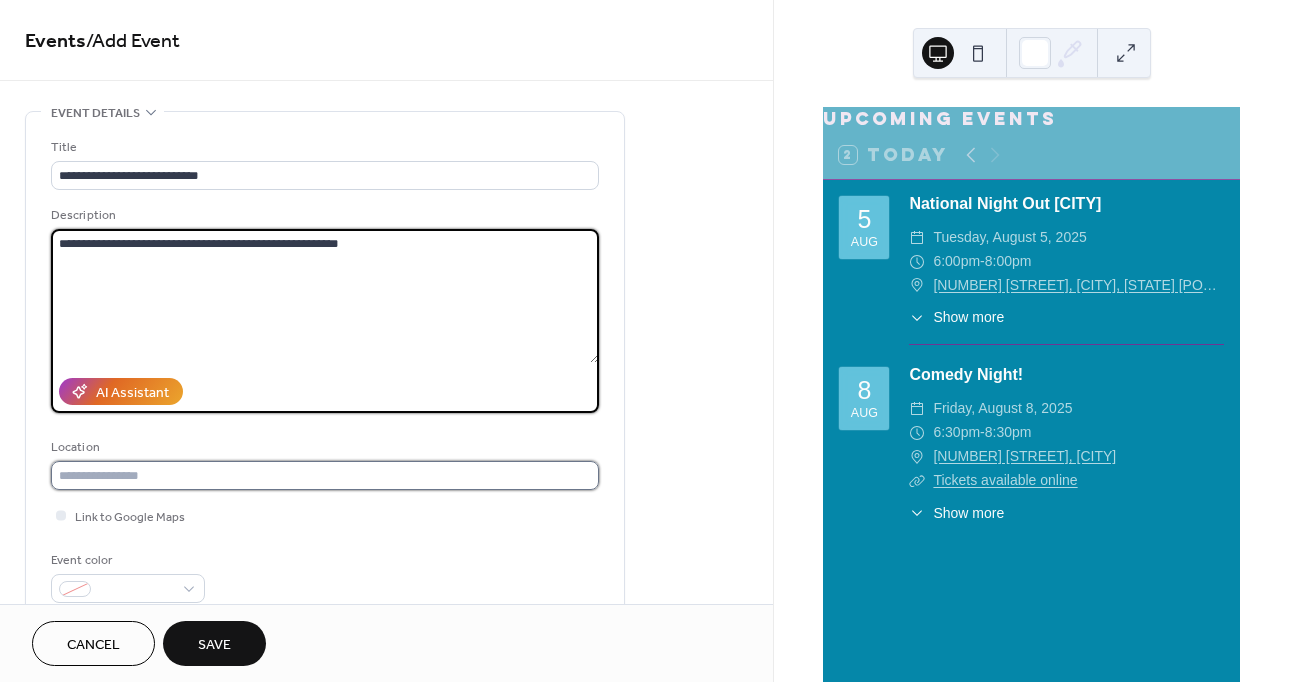 click at bounding box center [325, 475] 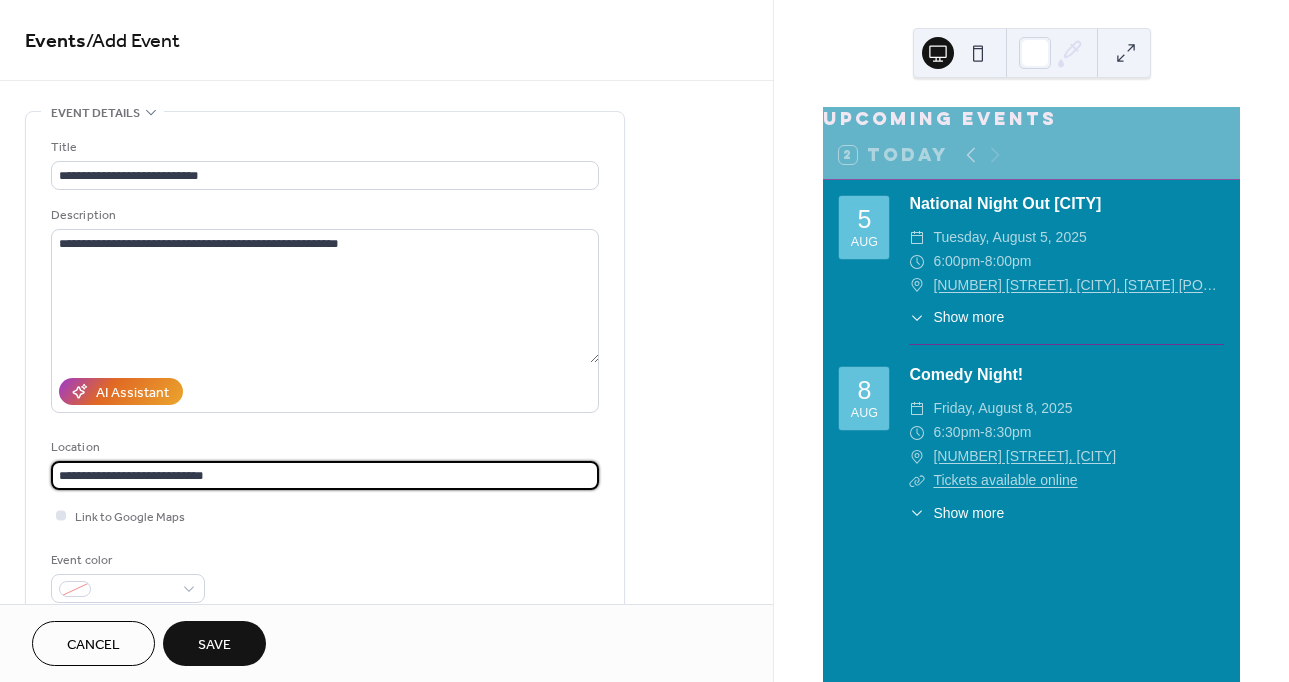 type on "**********" 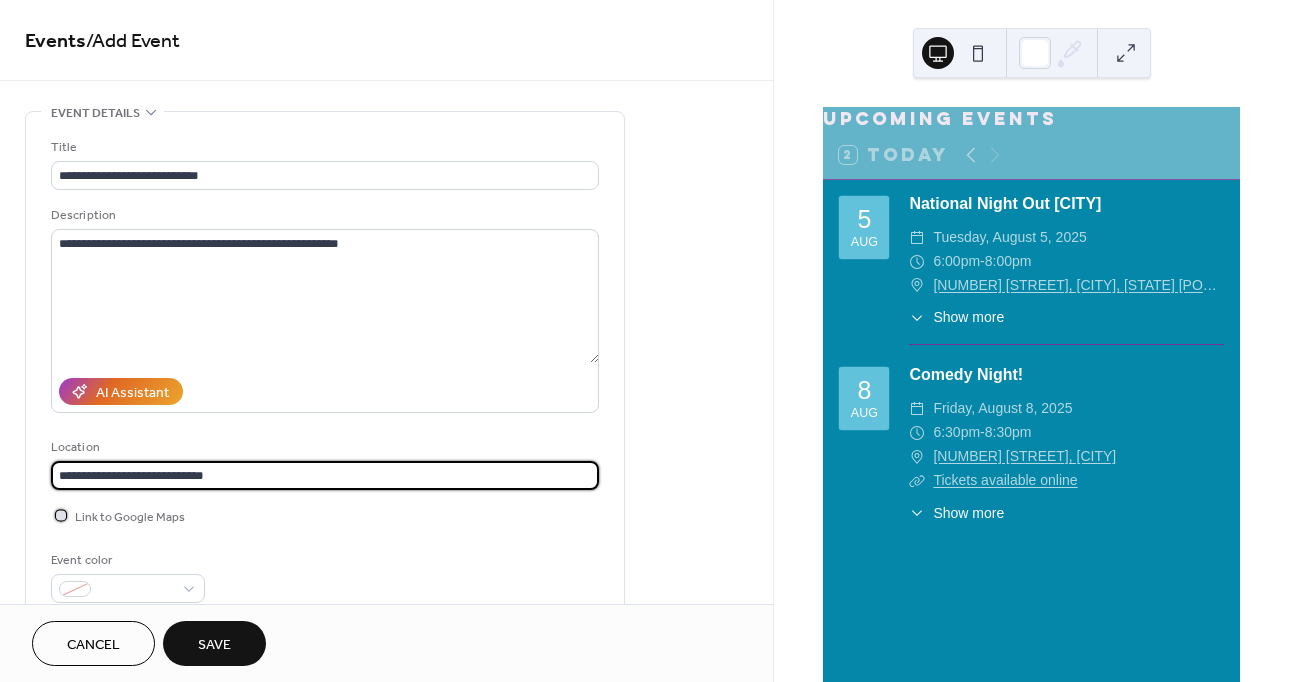 click on "Link to Google Maps" at bounding box center [130, 517] 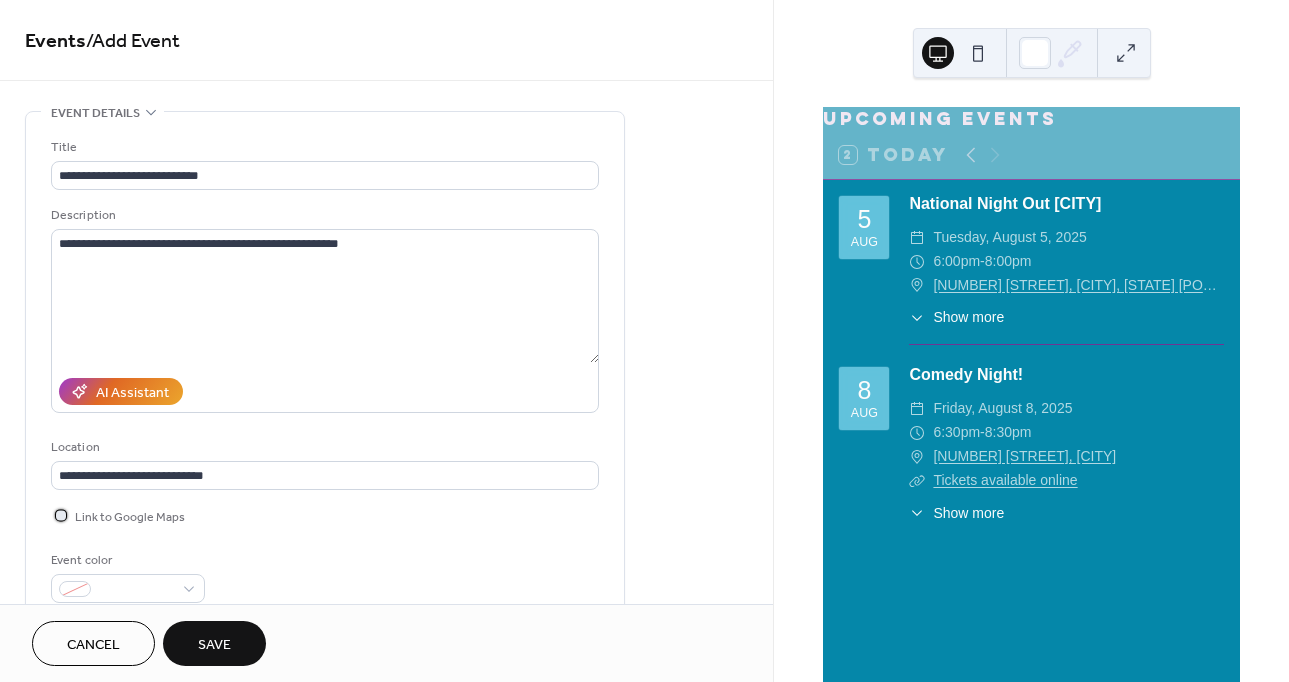 scroll, scrollTop: 200, scrollLeft: 0, axis: vertical 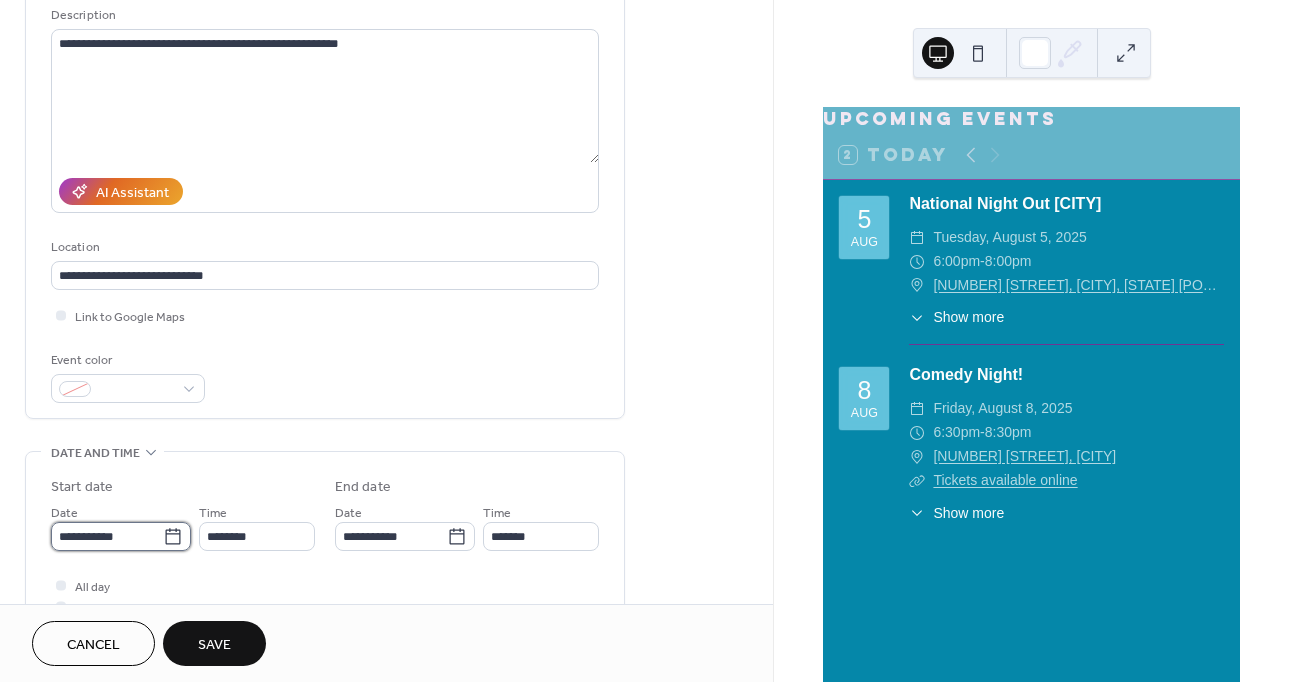 click on "**********" at bounding box center (107, 536) 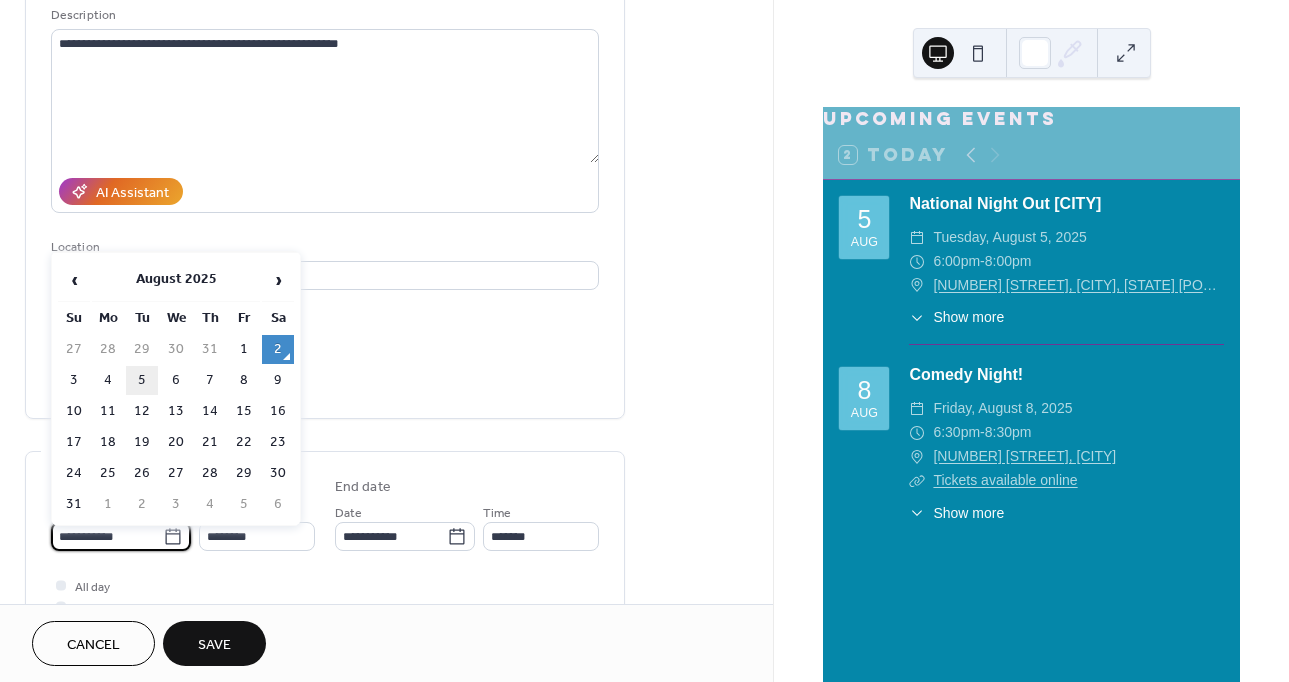 click on "5" at bounding box center [142, 380] 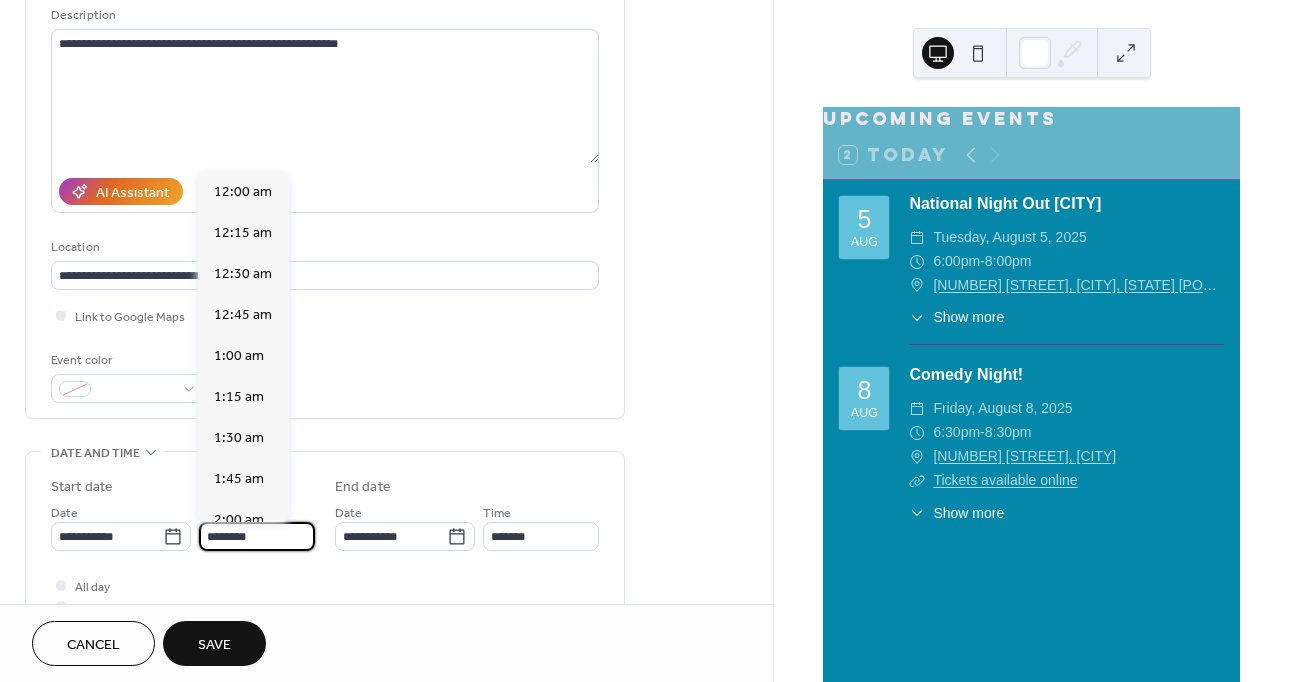 click on "********" at bounding box center (257, 536) 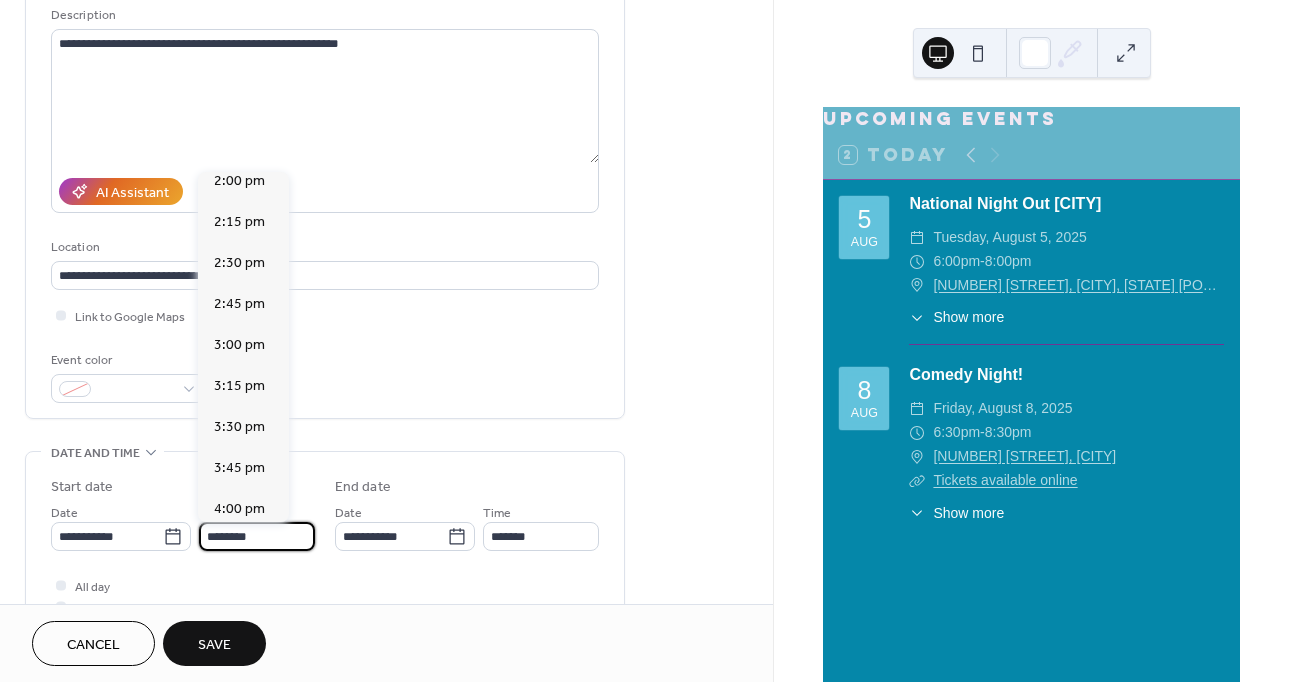 scroll, scrollTop: 2344, scrollLeft: 0, axis: vertical 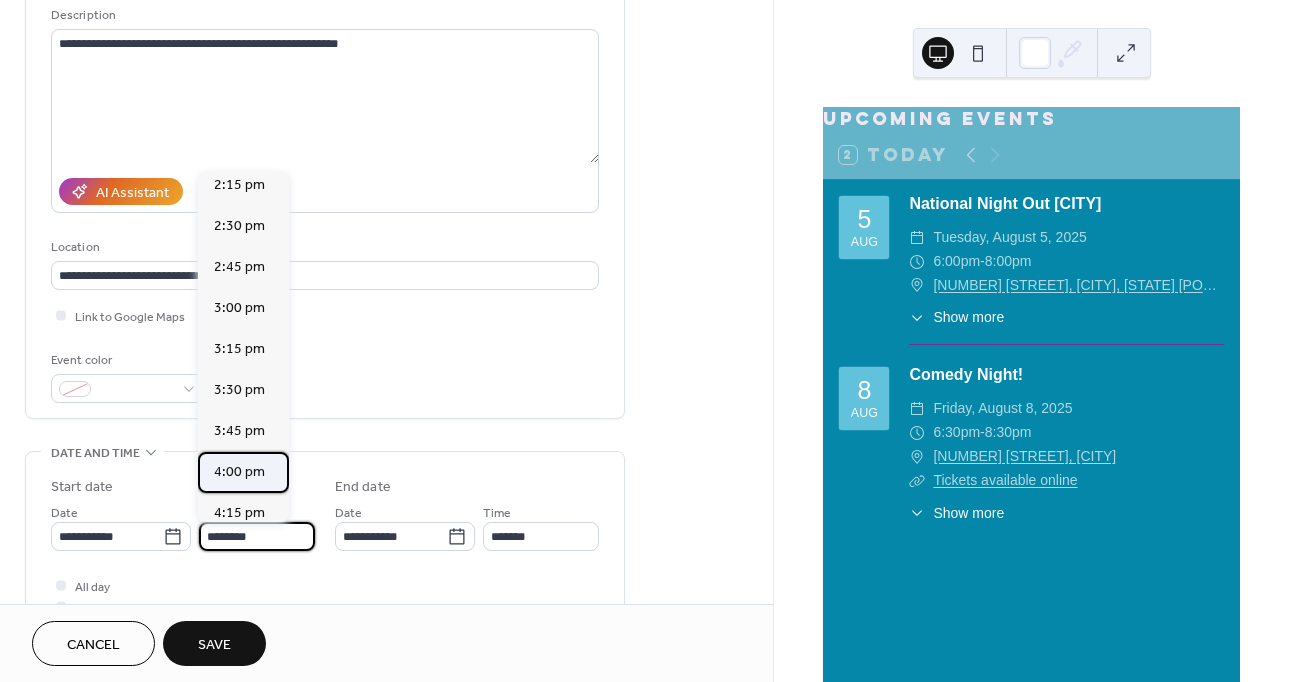 click on "4:00 pm" at bounding box center (239, 472) 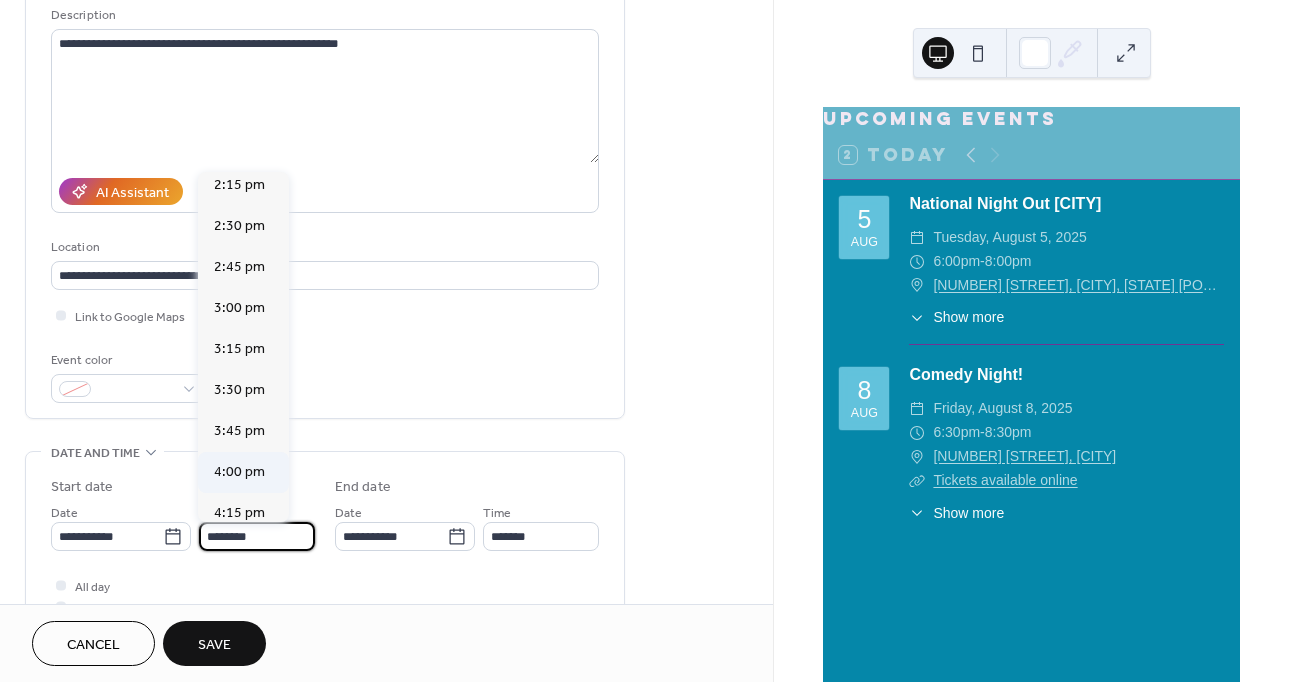 type on "*******" 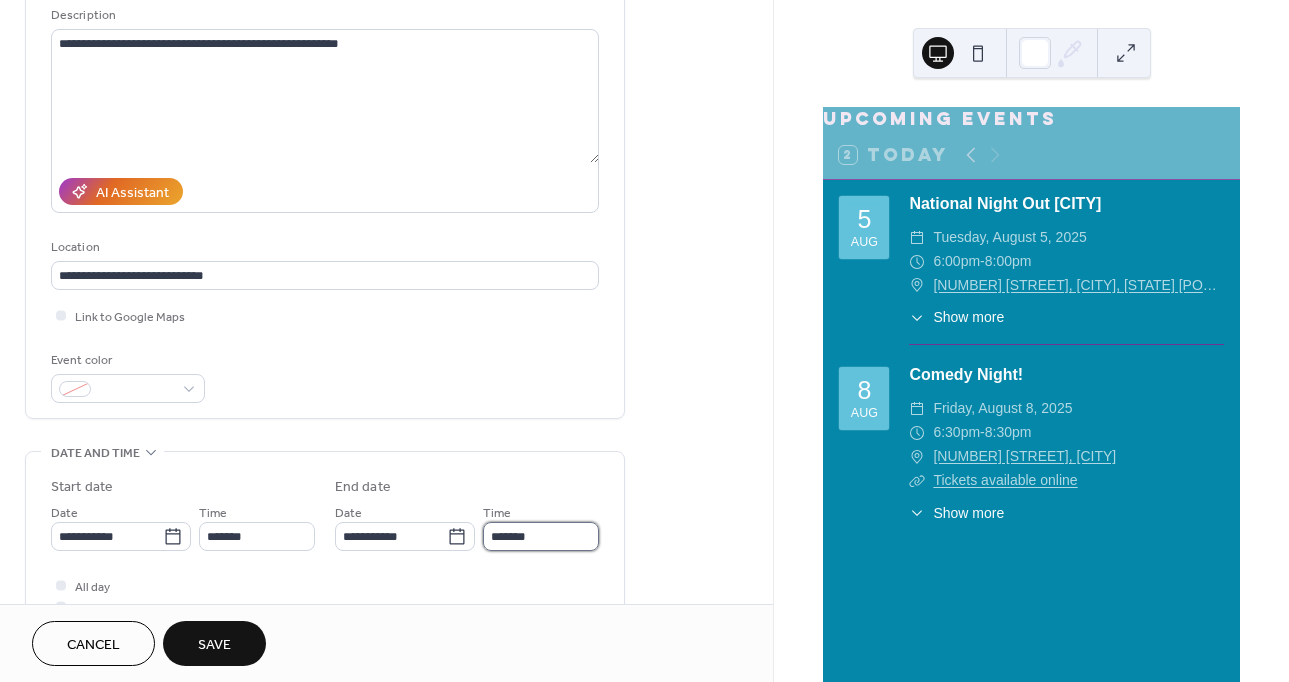 click on "*******" at bounding box center [541, 536] 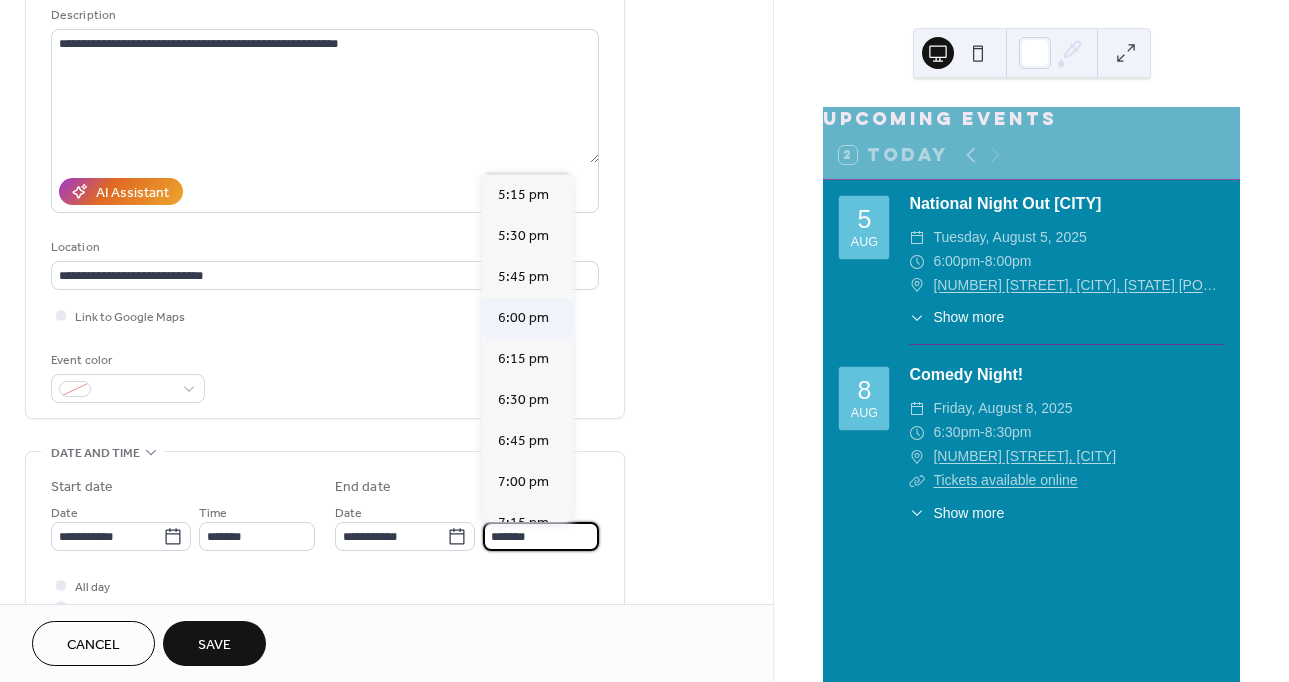 scroll, scrollTop: 200, scrollLeft: 0, axis: vertical 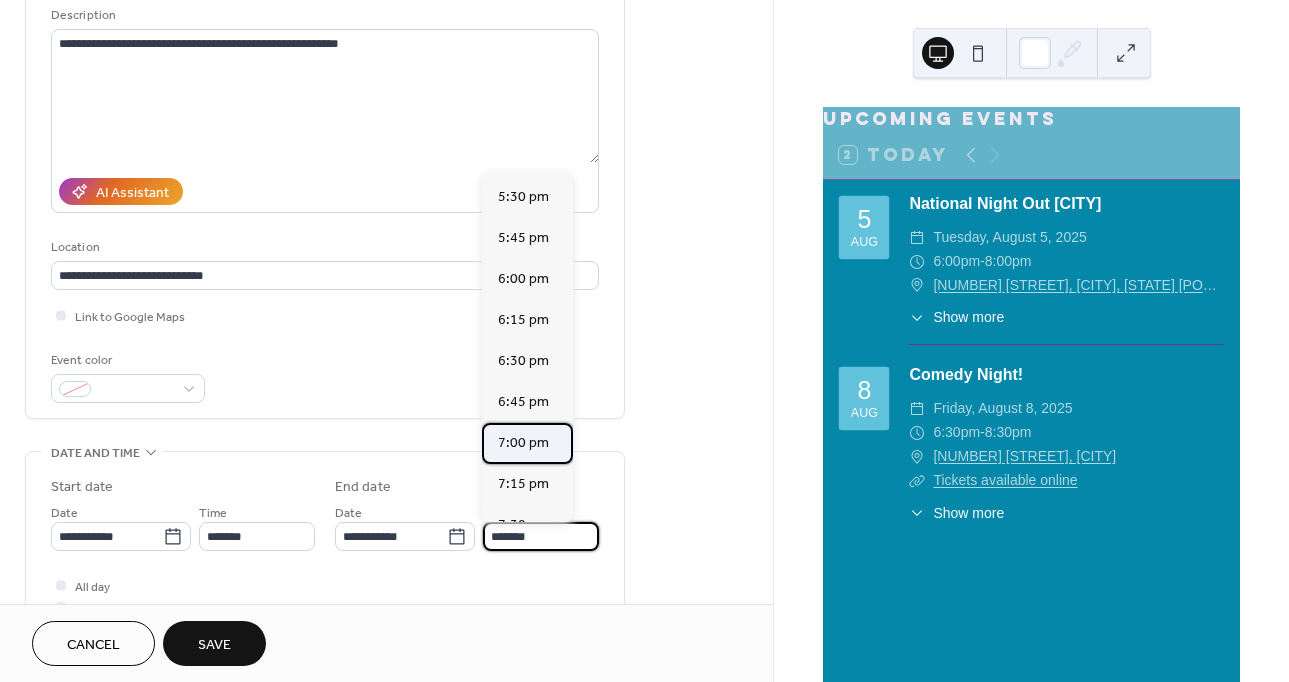 click on "7:00 pm" at bounding box center [523, 443] 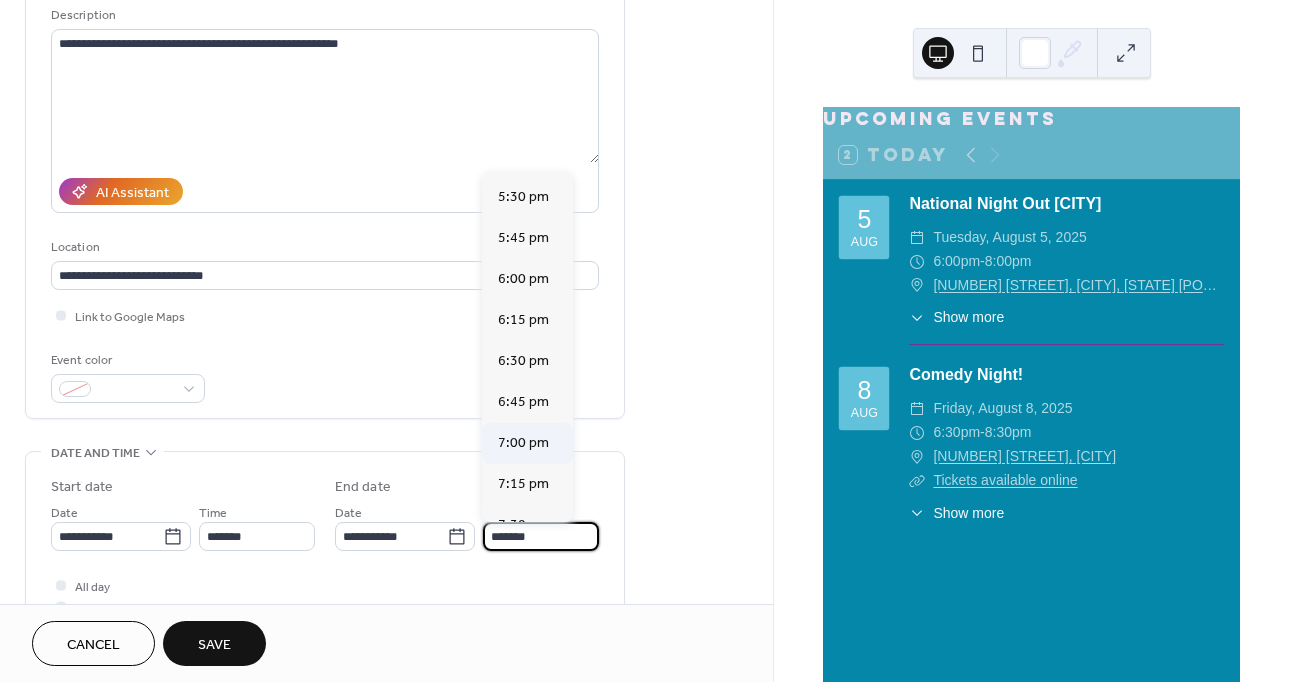 type on "*******" 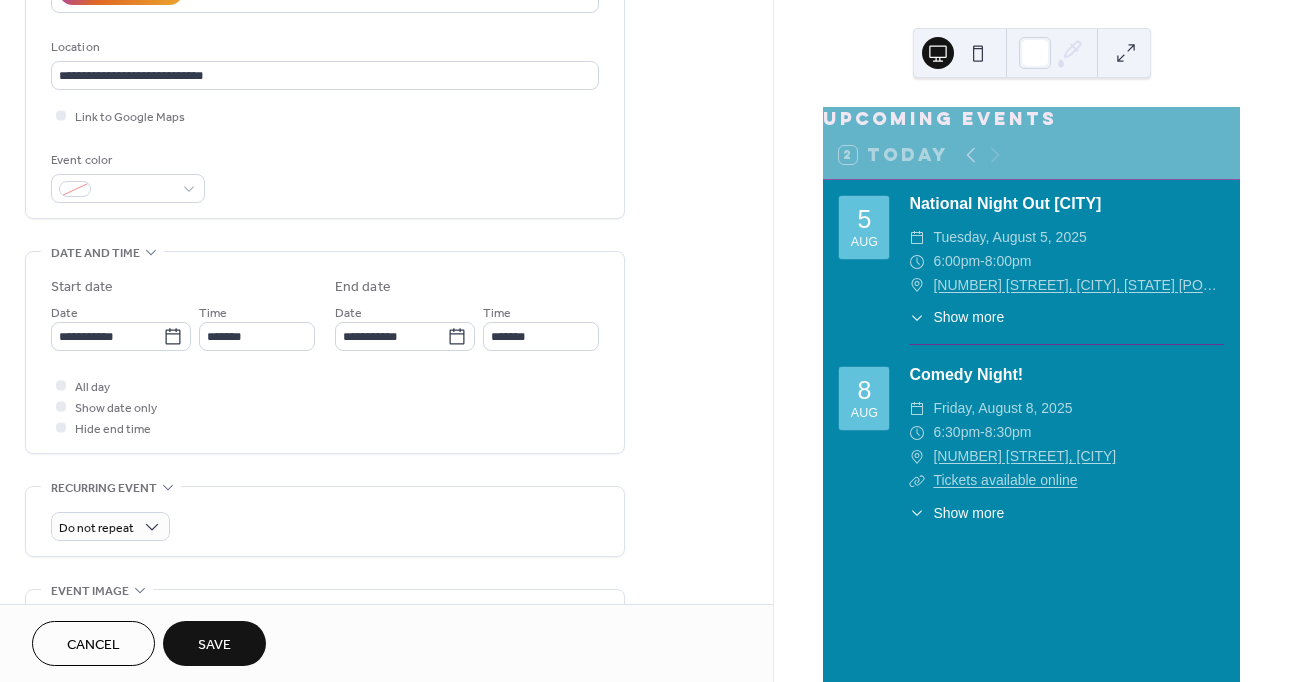 scroll, scrollTop: 500, scrollLeft: 0, axis: vertical 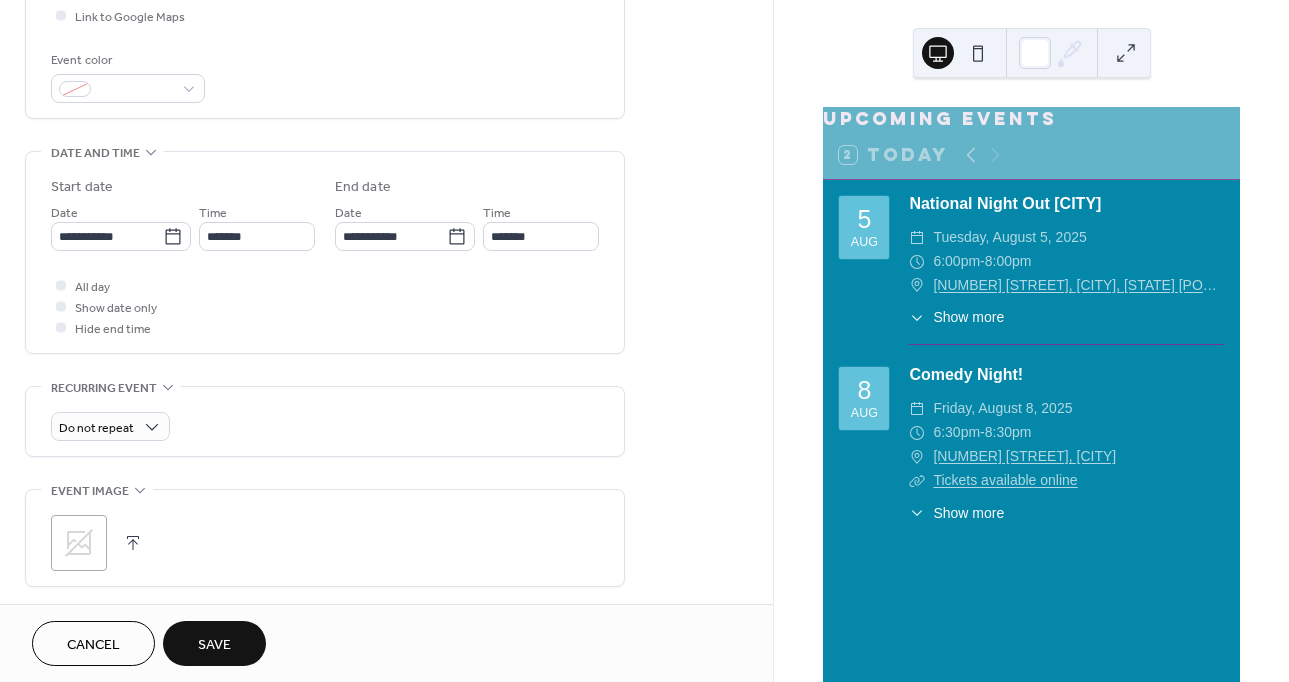 click on ";" at bounding box center (79, 543) 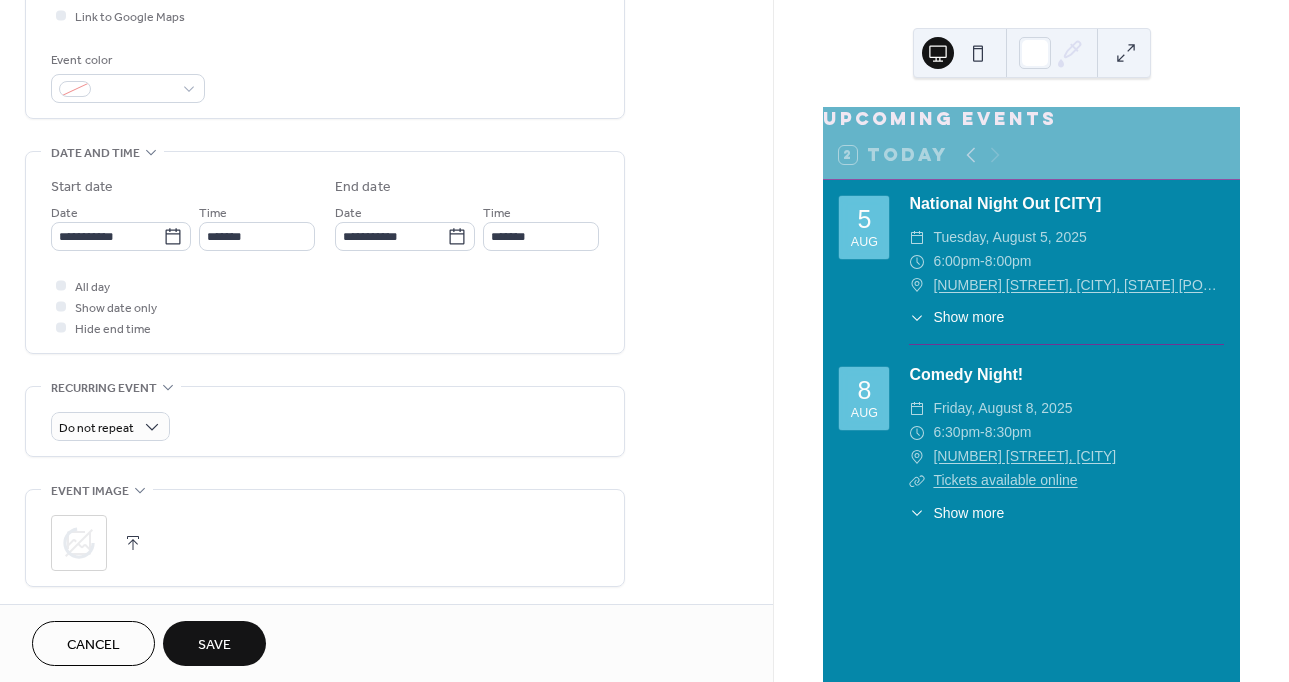 click on "Save" at bounding box center (214, 645) 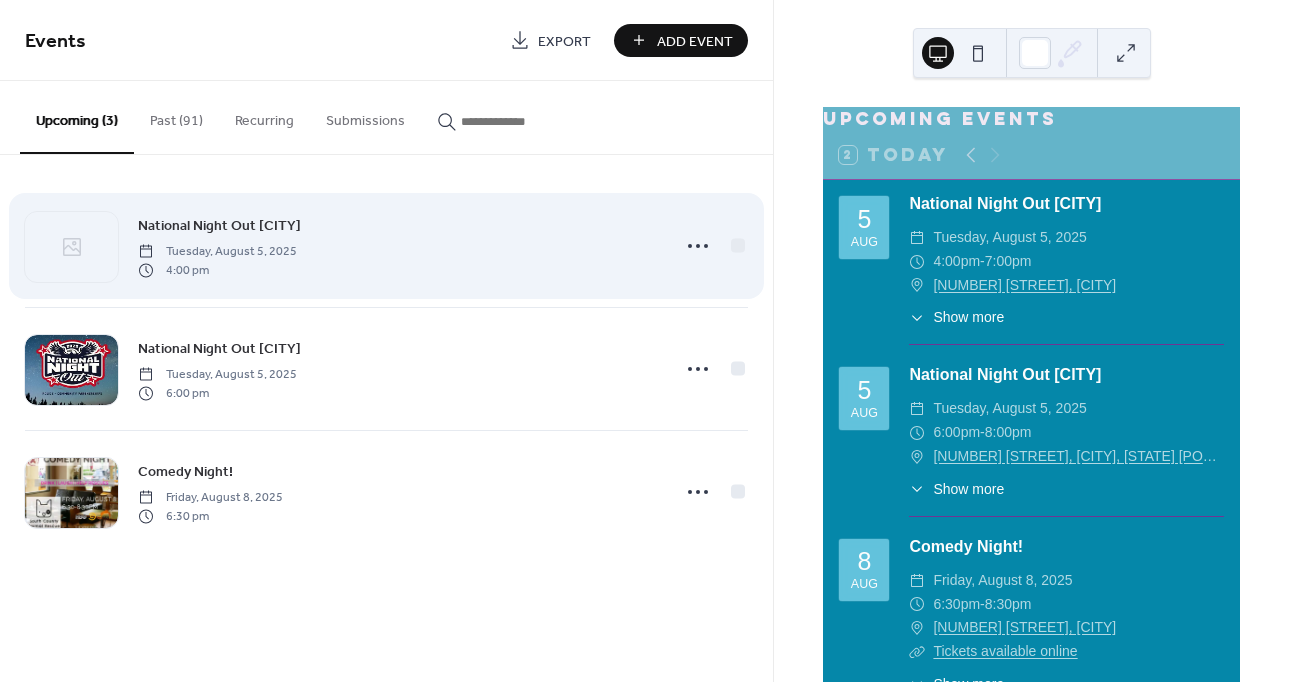click on "National Night Out King City Tuesday, August 5, 2025 4:00 pm" at bounding box center [398, 246] 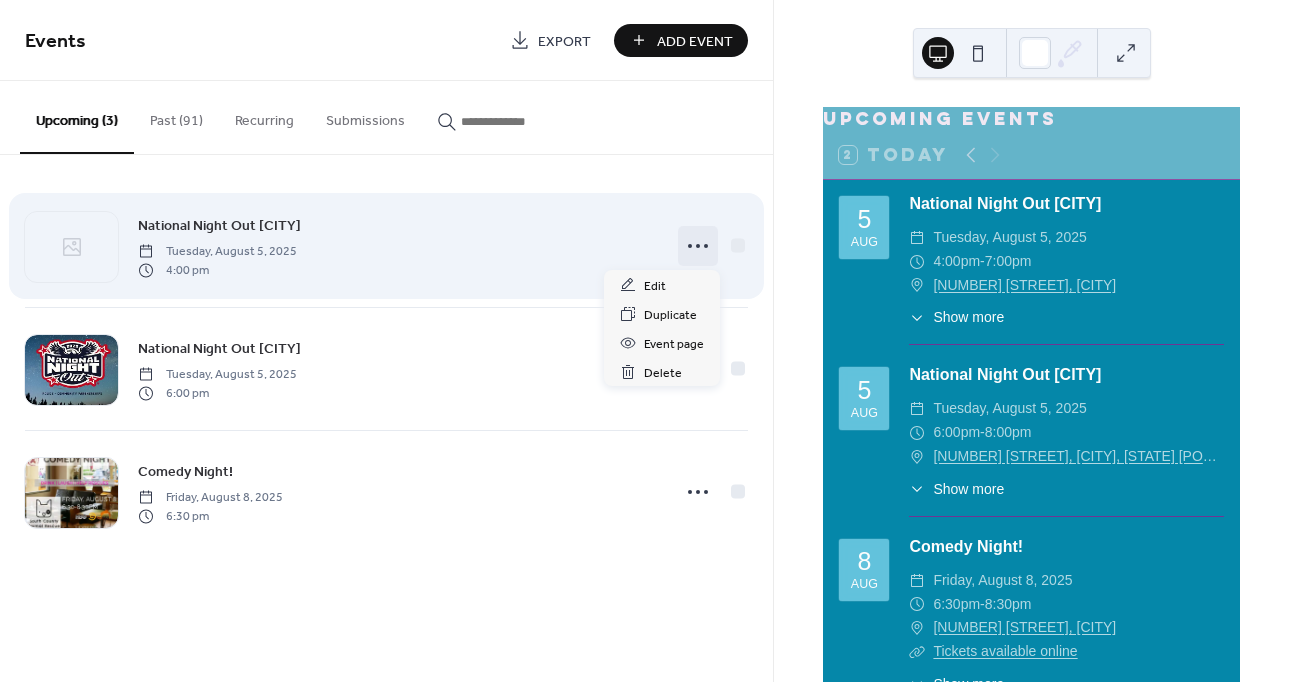 click 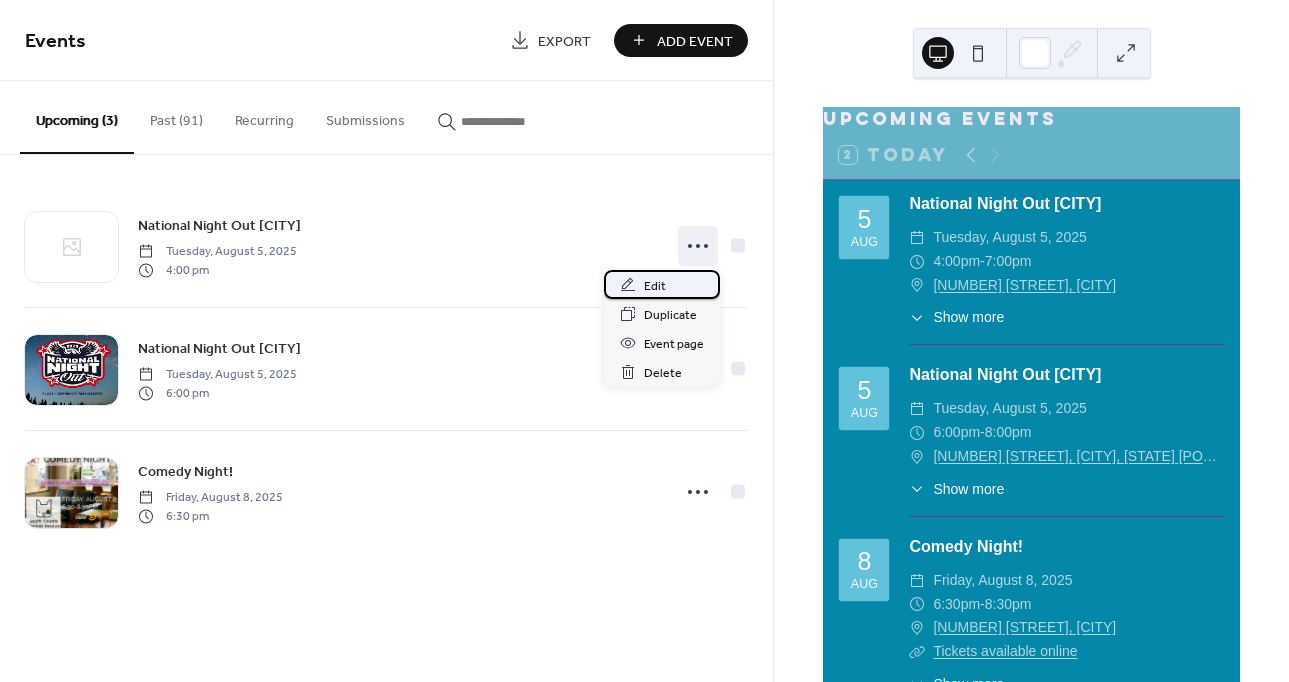 click on "Edit" at bounding box center [662, 284] 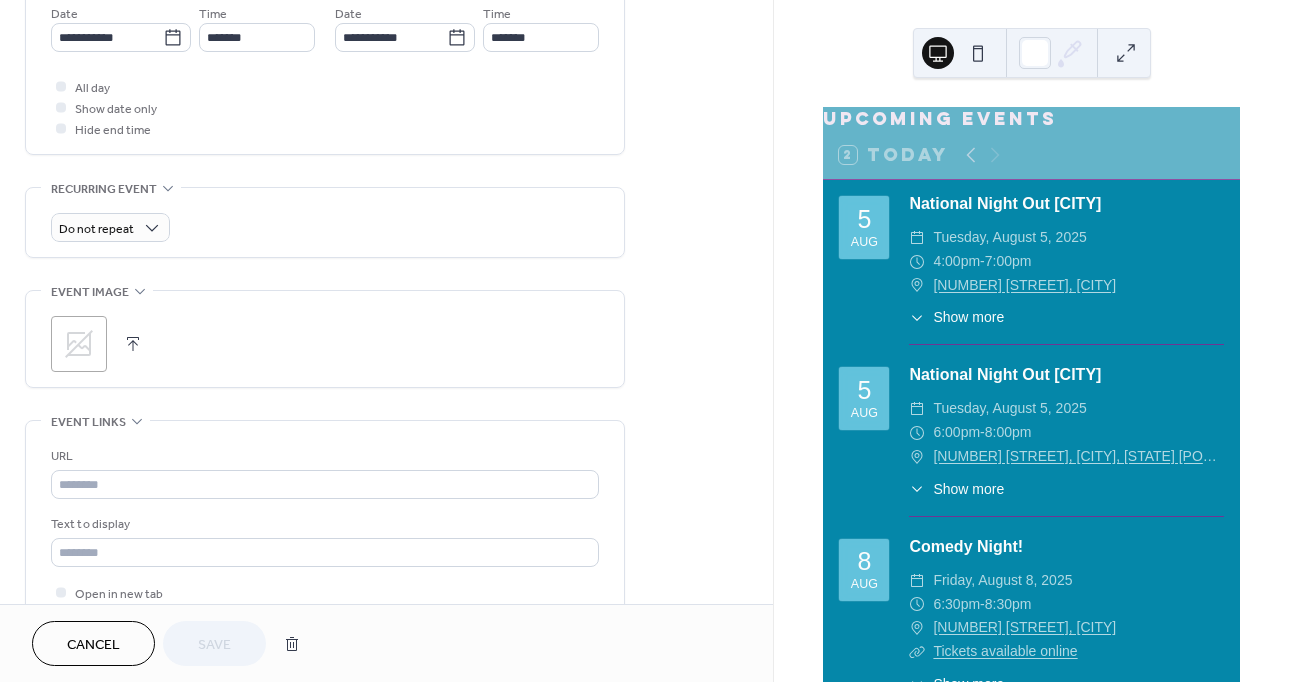 scroll, scrollTop: 700, scrollLeft: 0, axis: vertical 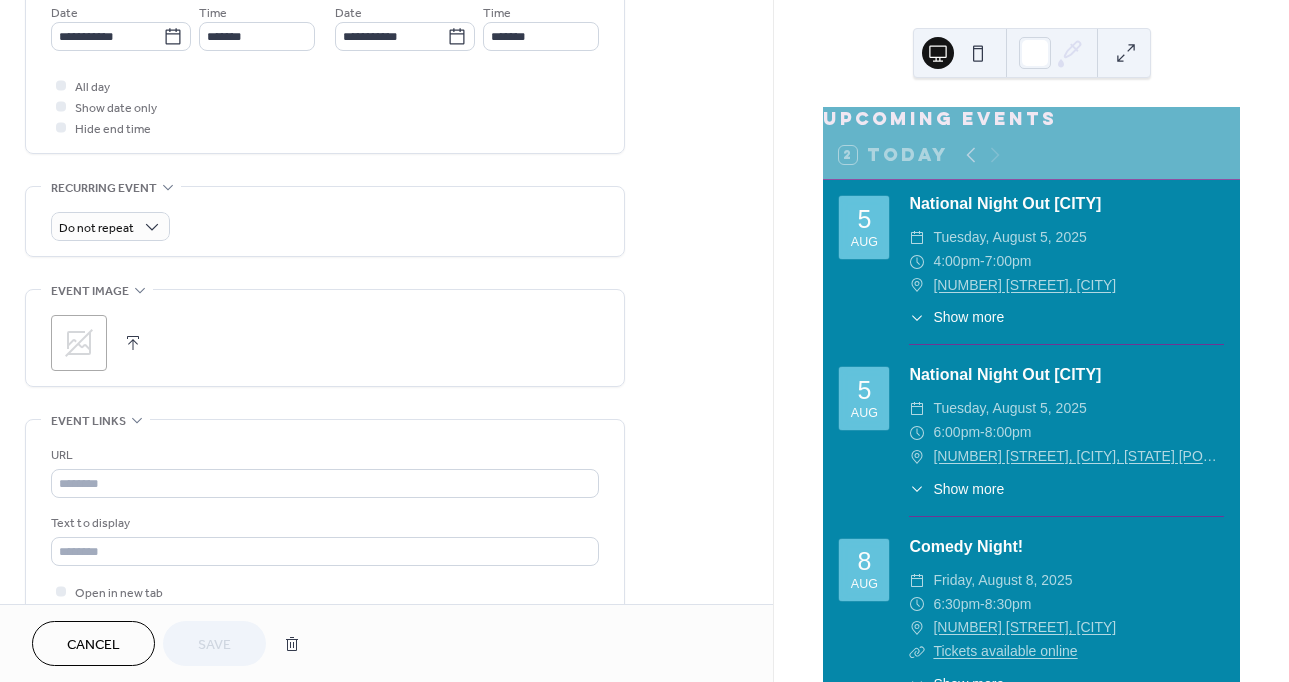 click on ";" at bounding box center (79, 343) 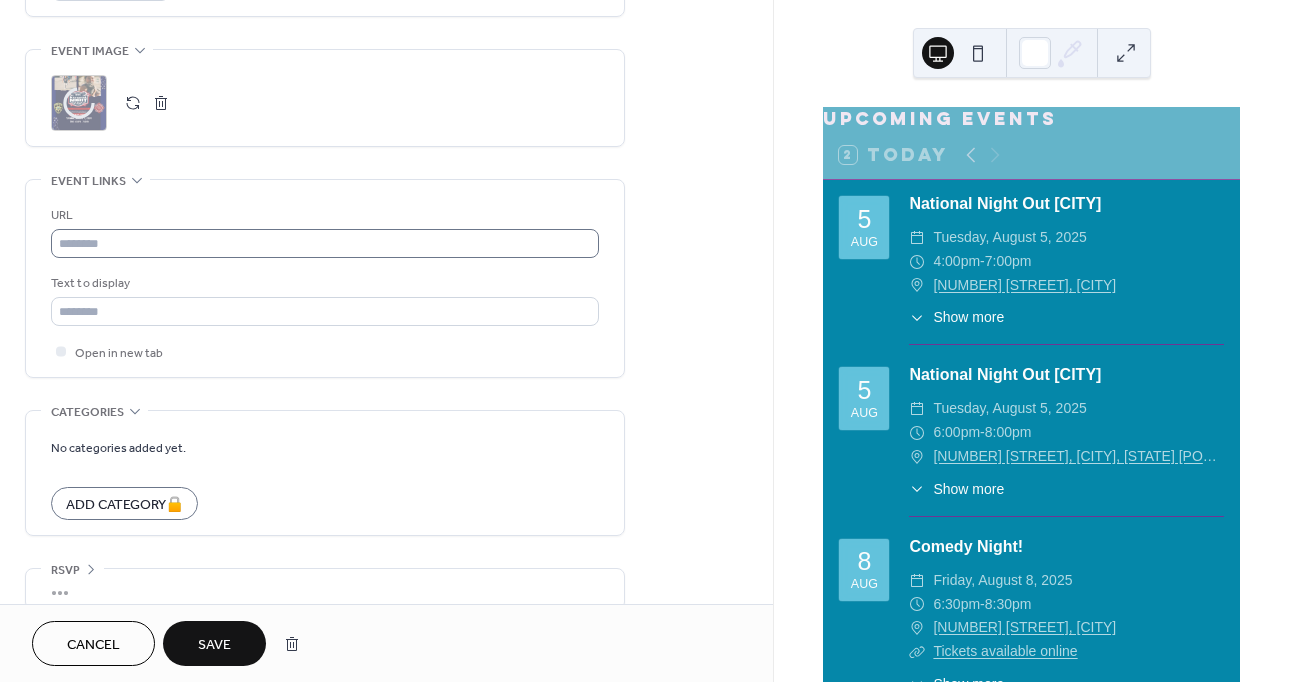 scroll, scrollTop: 967, scrollLeft: 0, axis: vertical 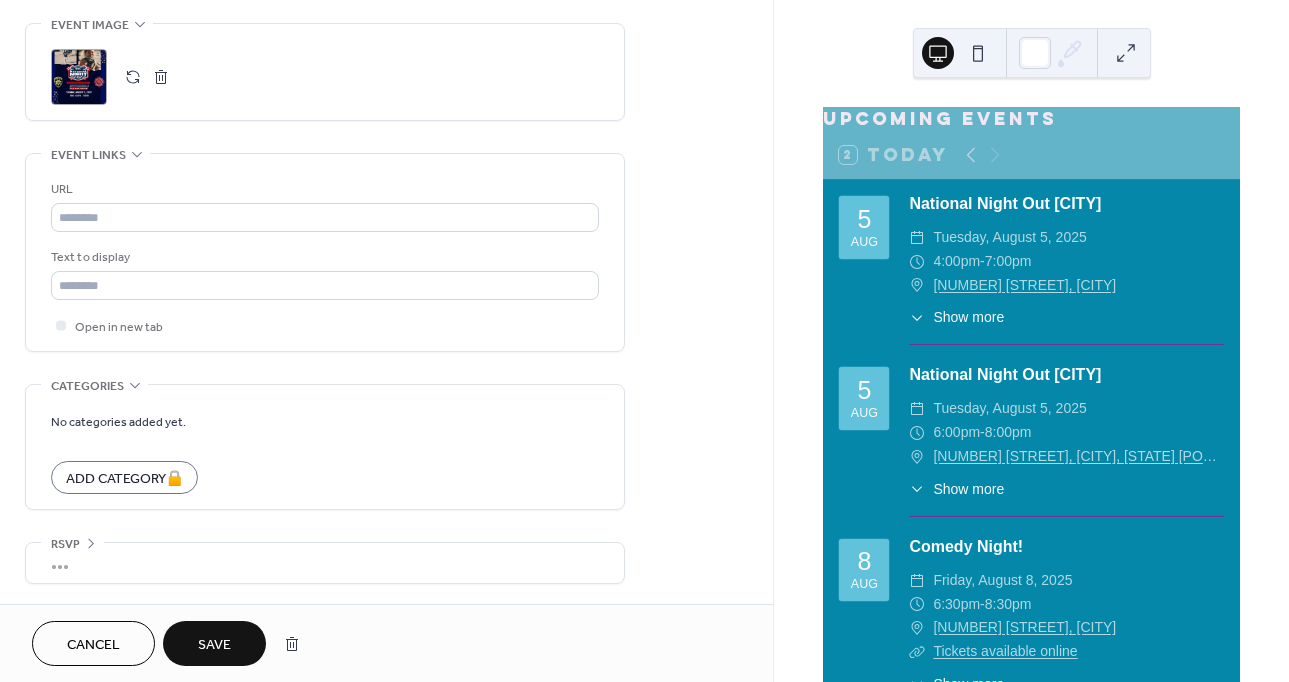 click on "Save" at bounding box center (214, 645) 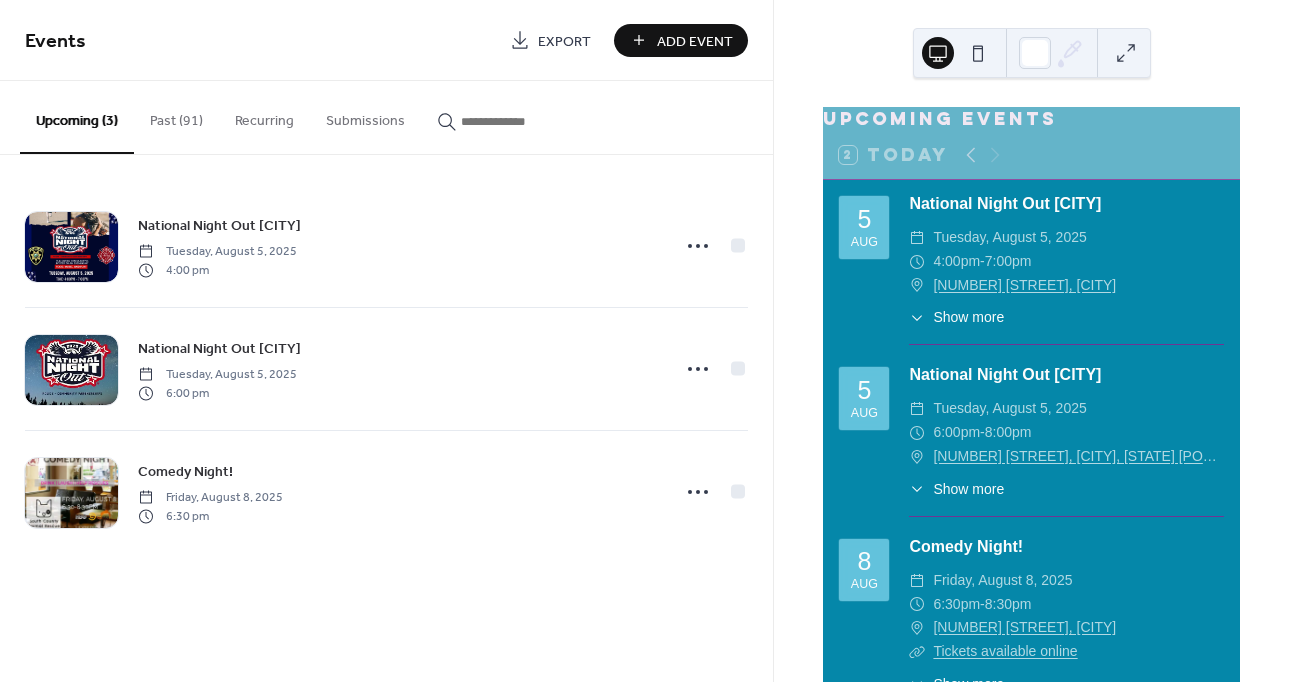 click on "Upcoming events 2 Today 5 Aug National Night Out King City ​ Tuesday, August 5, 2025 ​ 4:00pm - 7:00pm ​ 422 Bassett Street, King City ​ Show more We will be at the National Night Out event in King City! 5 Aug National Night Out Gonzales ​ Tuesday, August 5, 2025 ​ 6:00pm - 8:00pm ​ 109 4th St, Gonzales, CA 93926-2636  ​ Show more Find us at the National Night Out event in Gonzales! 8 Aug Comedy Night! ​ Friday, August 8, 2025 ​ 6:30pm - 8:30pm ​ 381 Cannery Row, Monterey ​ Tickets available online ​ Show more Who doesn't love a good laugh!?! What's better than supporting your favorite animal rescue?!? Let's share some good laughs at Comedy Night hosted by The Wine Experience 🍷😄🐾 and support SCAR all at the same time!" at bounding box center [1031, 341] 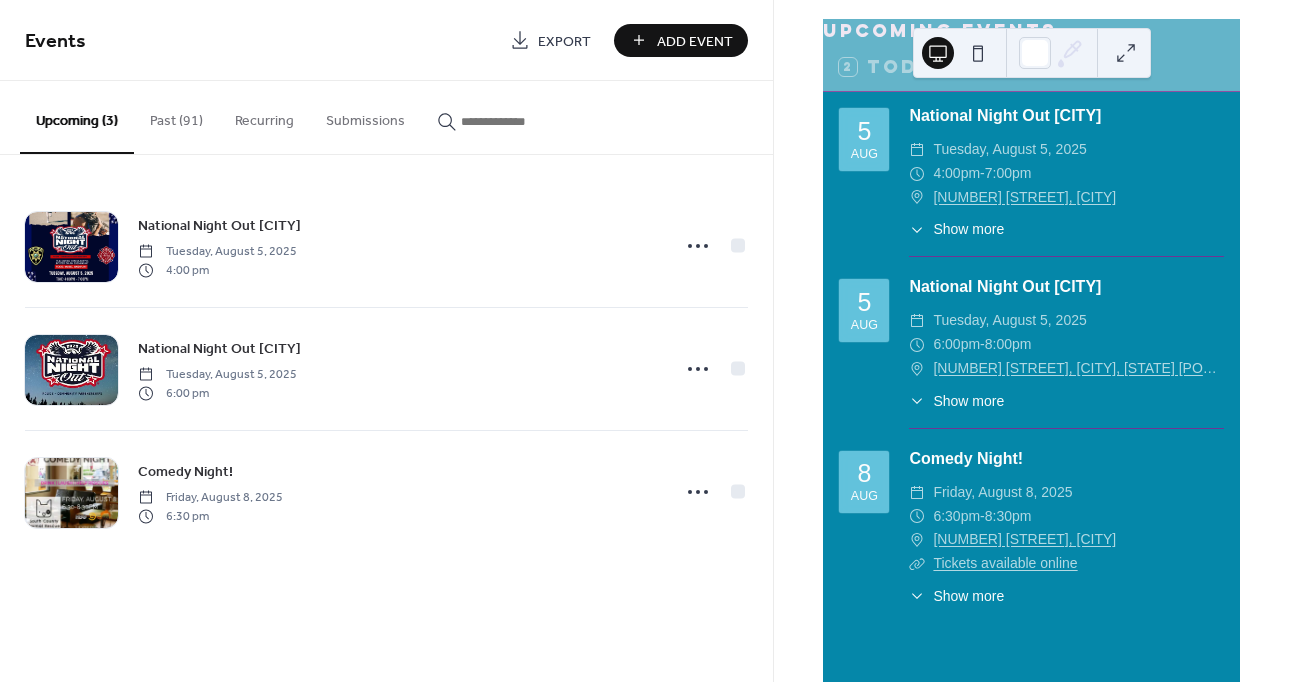 scroll, scrollTop: 138, scrollLeft: 0, axis: vertical 